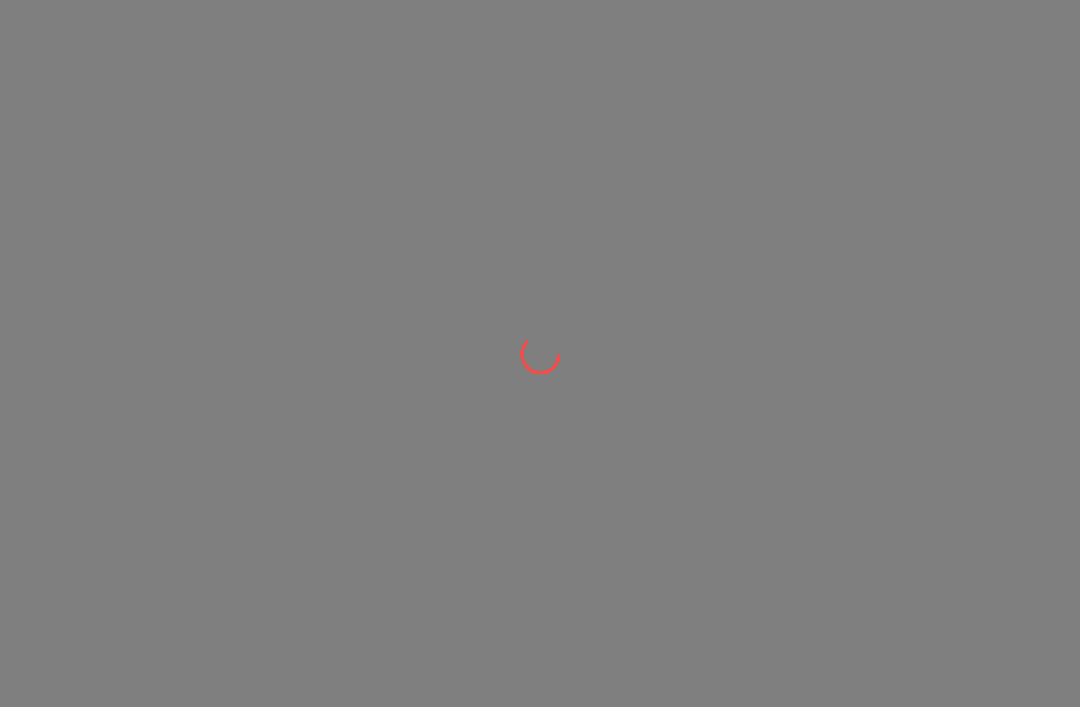 scroll, scrollTop: 0, scrollLeft: 0, axis: both 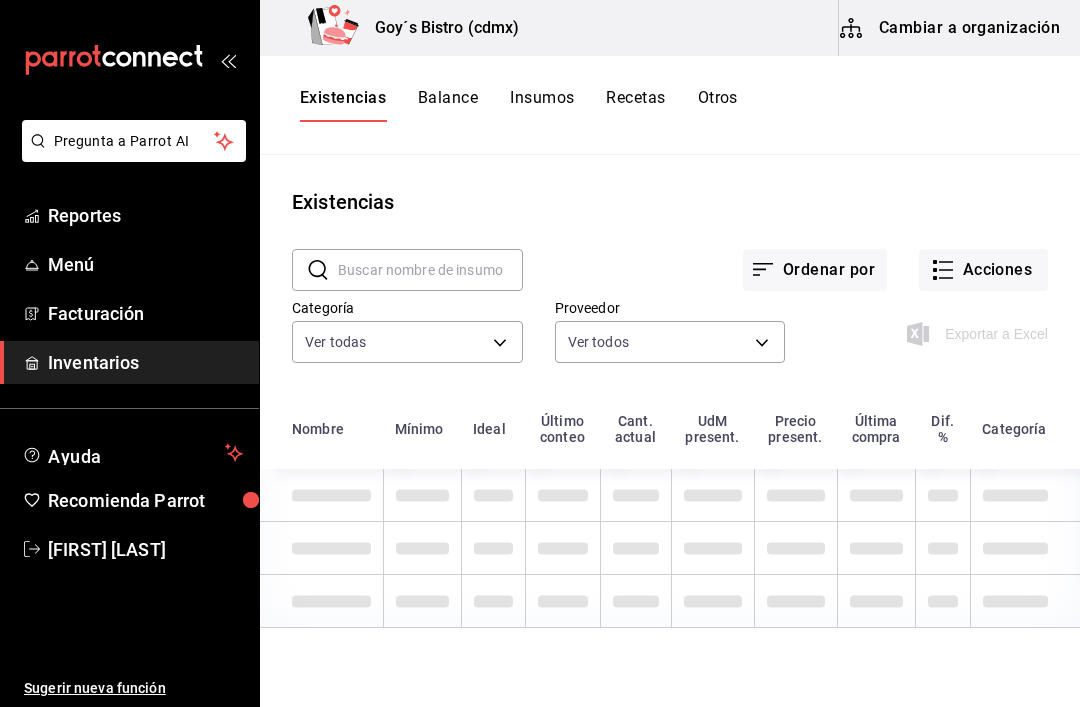 click on "Acciones" at bounding box center [983, 270] 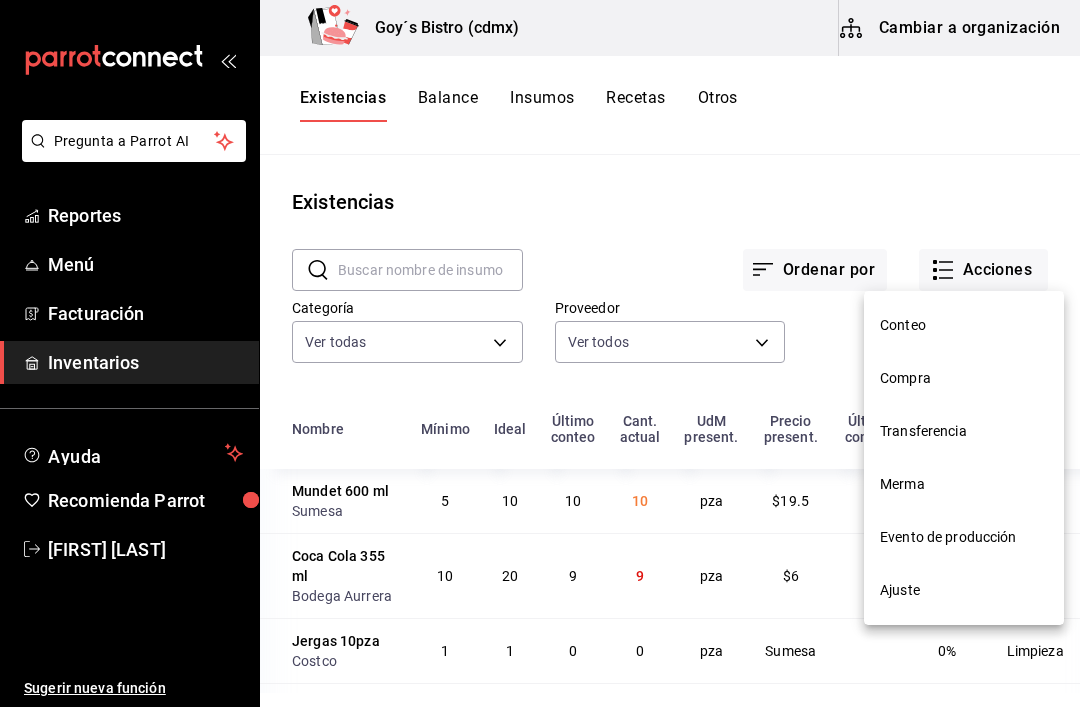 click on "Compra" at bounding box center (964, 378) 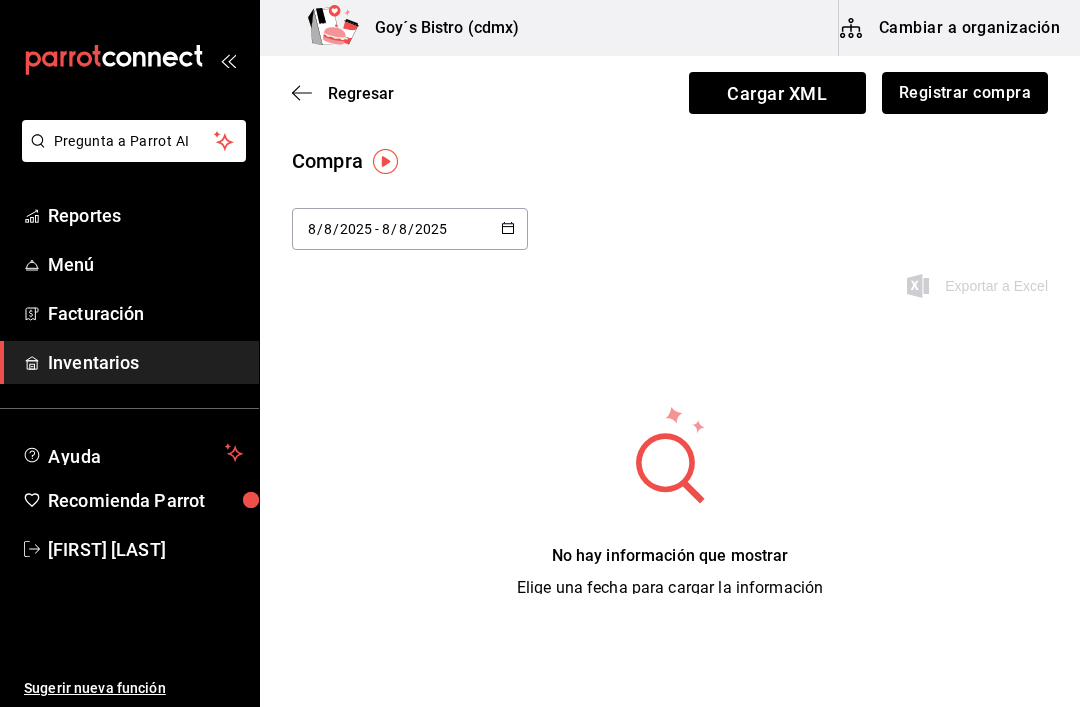 click on "Registrar compra" at bounding box center [965, 93] 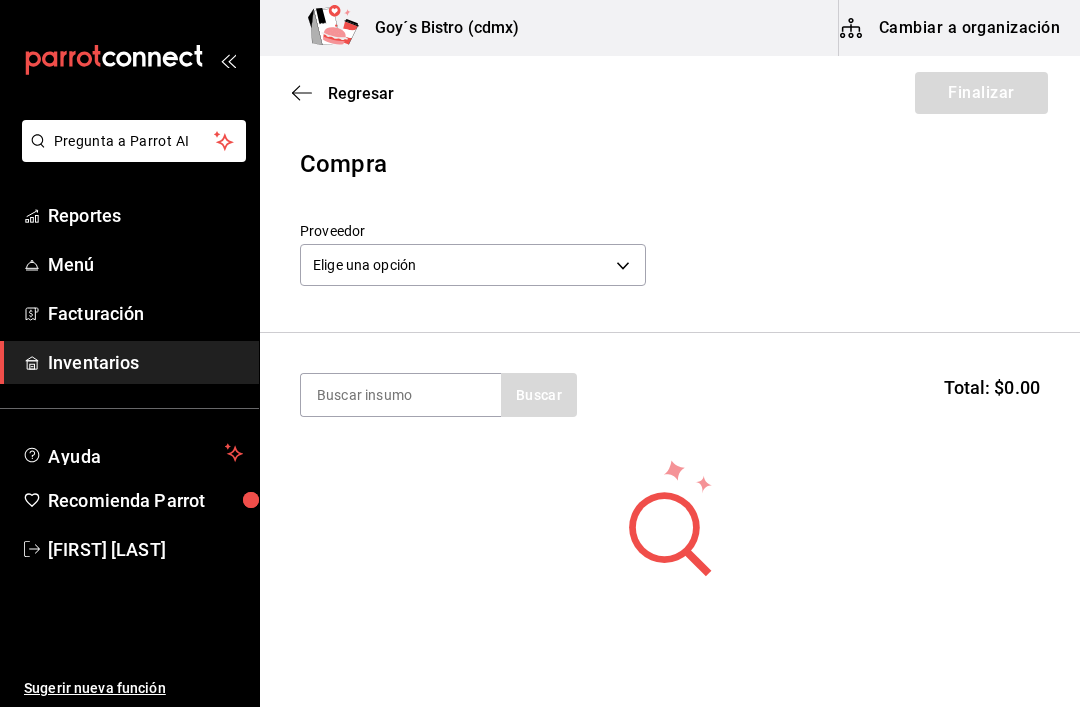 click on "Pregunta a Parrot AI Reportes   Menú   Facturación   Inventarios   Ayuda Recomienda Parrot   [FIRST] [LAST]   Sugerir nueva función   Goy´s Bistro (cdmx) Cambiar a organización Regresar Finalizar Compra Proveedor Elige una opción default Buscar Total: $0.00 No hay insumos a mostrar. Busca un insumo para agregarlo a la lista Pregunta a Parrot AI Reportes   Menú   Facturación   Inventarios   Ayuda Recomienda Parrot   [FIRST] [LAST]   Sugerir nueva función   GANA 1 MES GRATIS EN TU SUSCRIPCIÓN AQUÍ ¿Recuerdas cómo empezó tu restaurante?
Hoy puedes ayudar a un colega a tener el mismo cambio que tú viviste.
Recomienda Parrot directamente desde tu Portal Administrador.
Es fácil y rápido.
🎁 Por cada restaurante que se una, ganas 1 mes gratis. Ver video tutorial Ir a video Editar Eliminar Visitar centro de ayuda (81) [PHONE] soporte@parrotsoftware.io Visitar centro de ayuda (81) [PHONE] soporte@parrotsoftware.io" at bounding box center (540, 297) 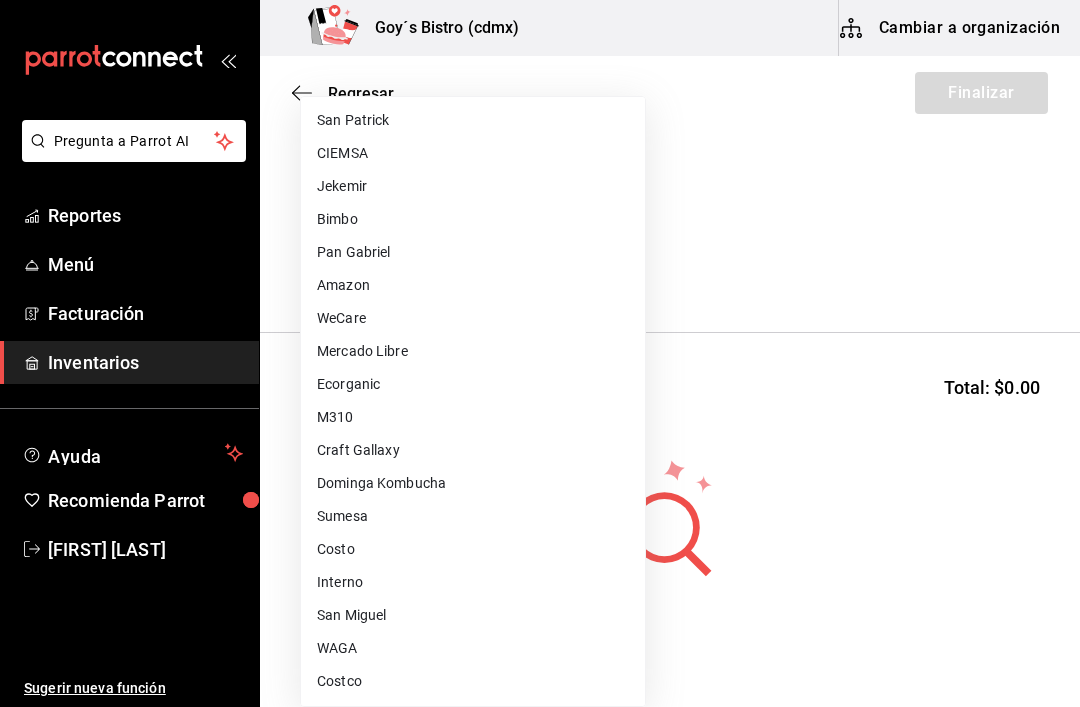 scroll, scrollTop: 562, scrollLeft: 0, axis: vertical 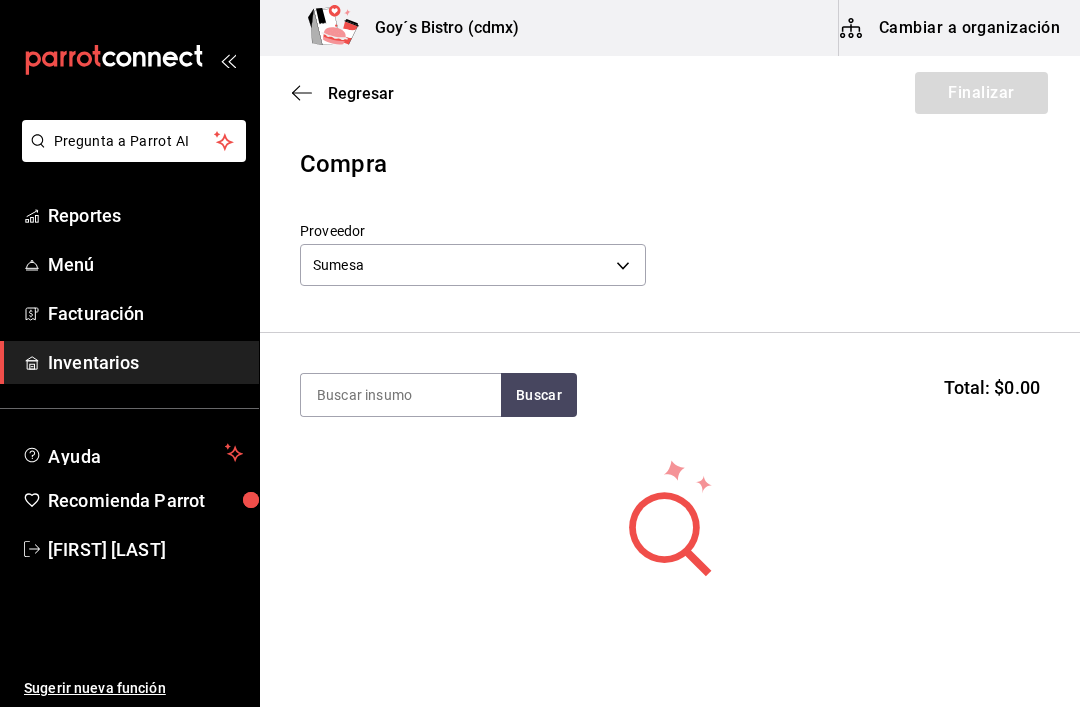 click at bounding box center [401, 395] 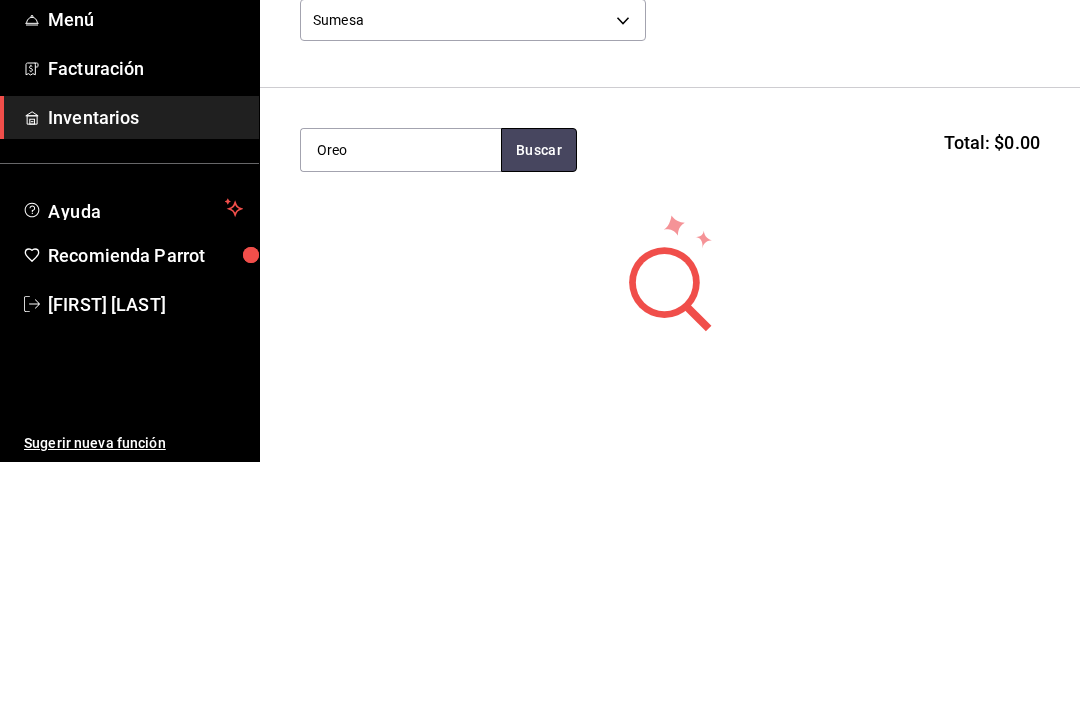 click on "Buscar" at bounding box center [539, 395] 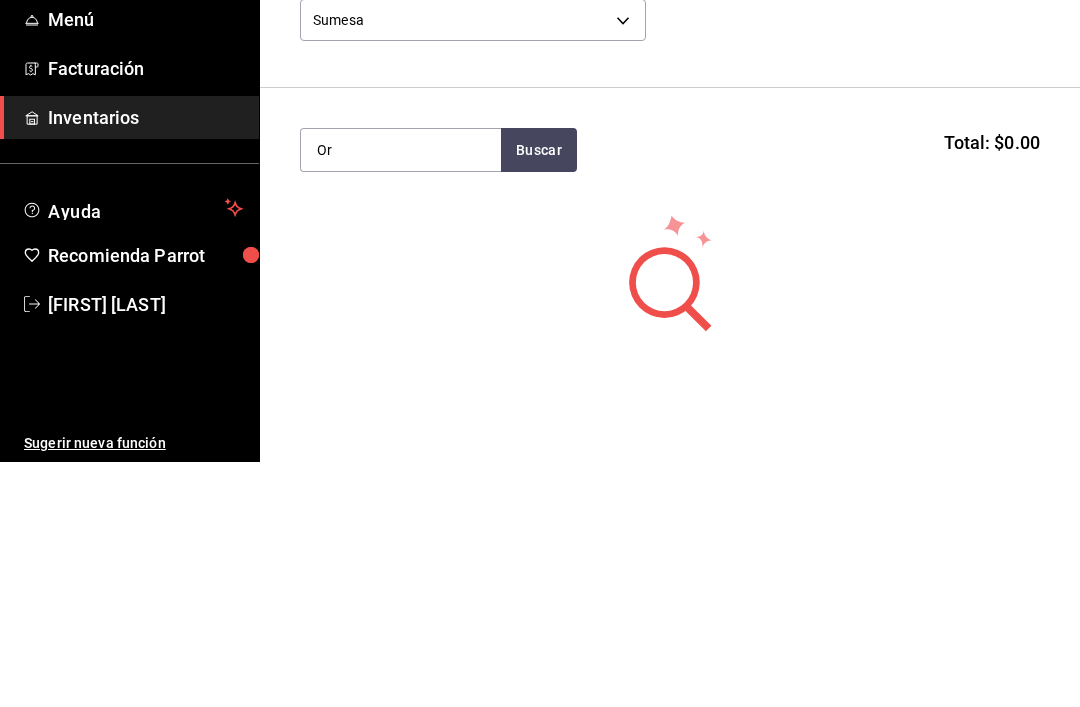 type on "O" 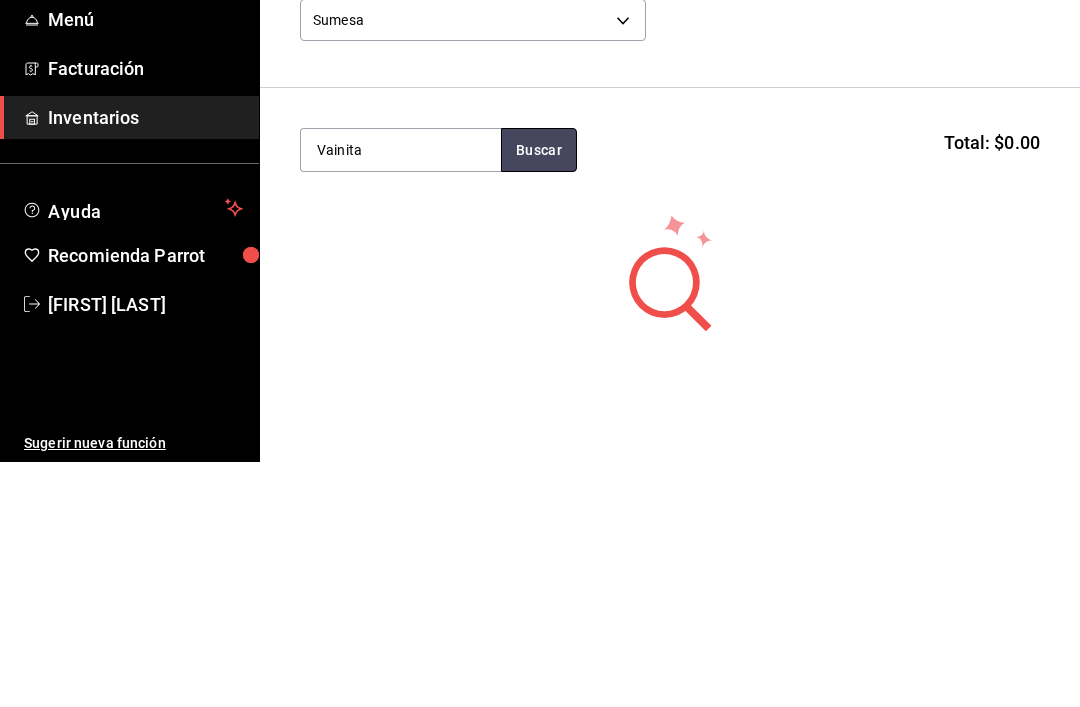 click on "Buscar" at bounding box center [539, 395] 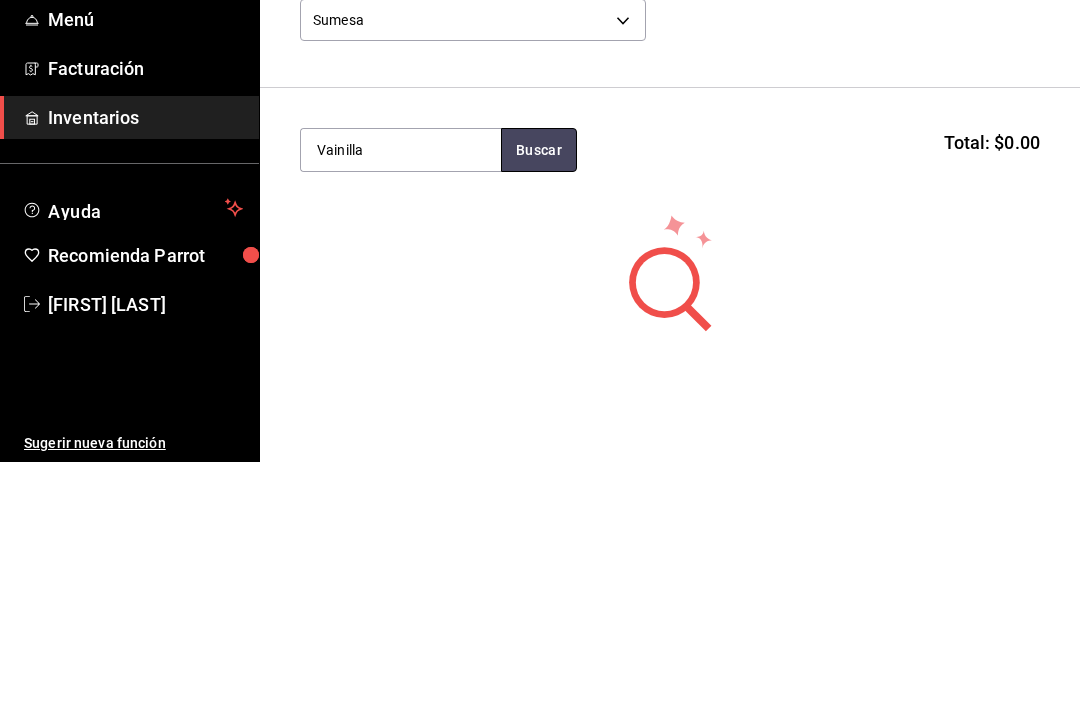 click on "Buscar" at bounding box center [539, 395] 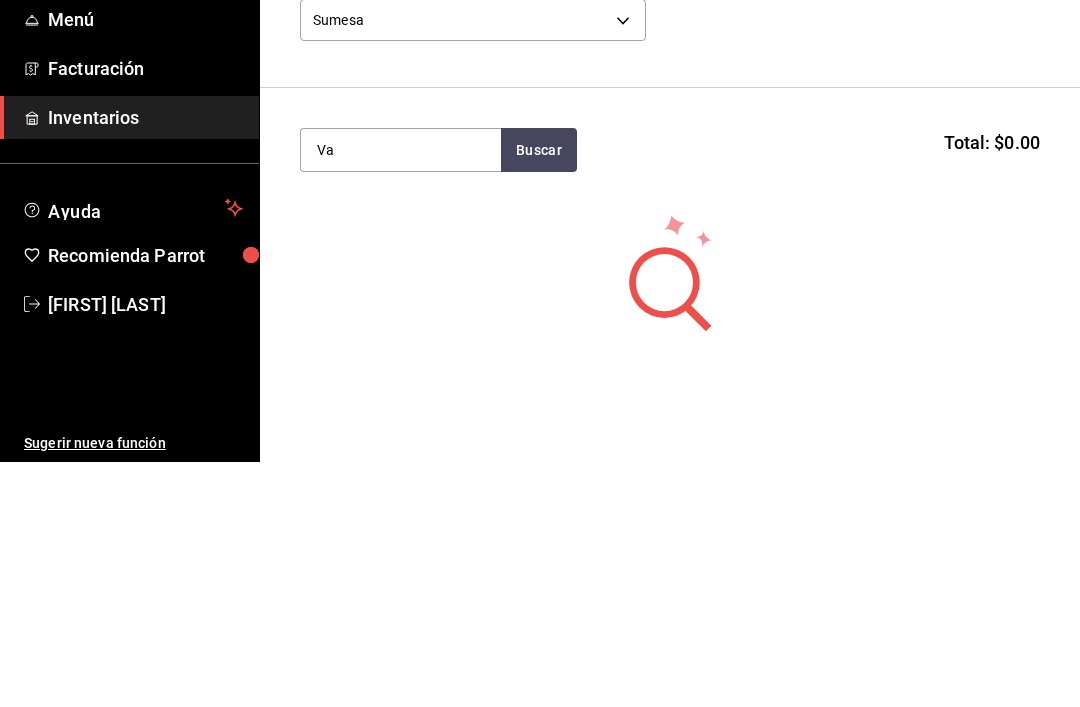 type on "V" 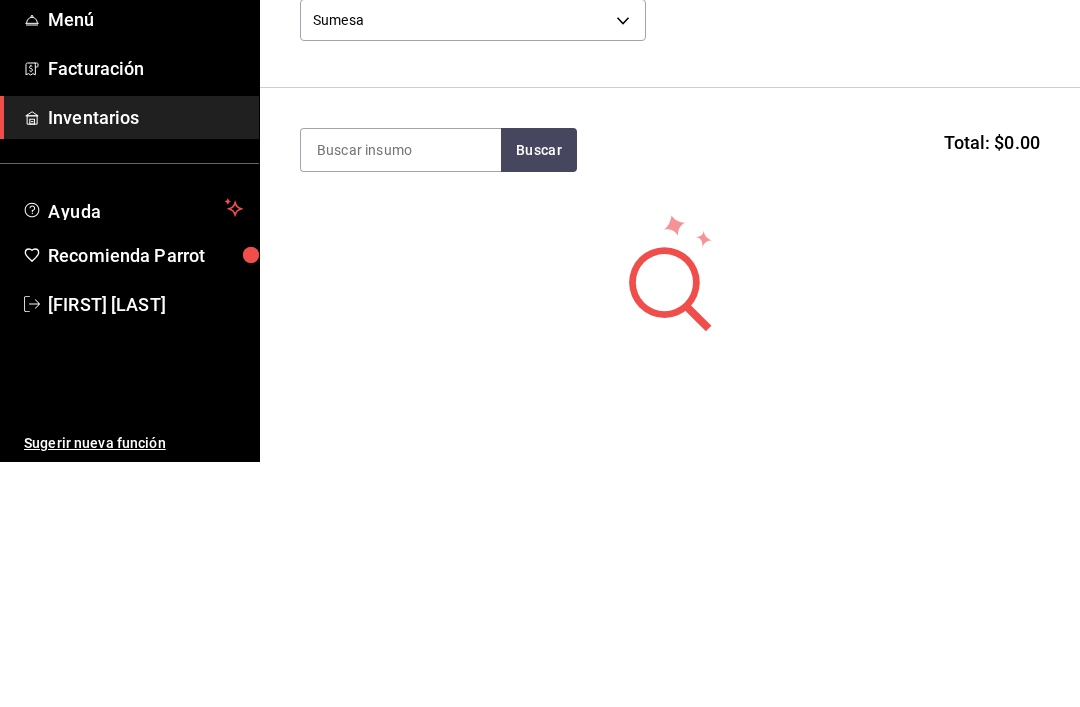 type 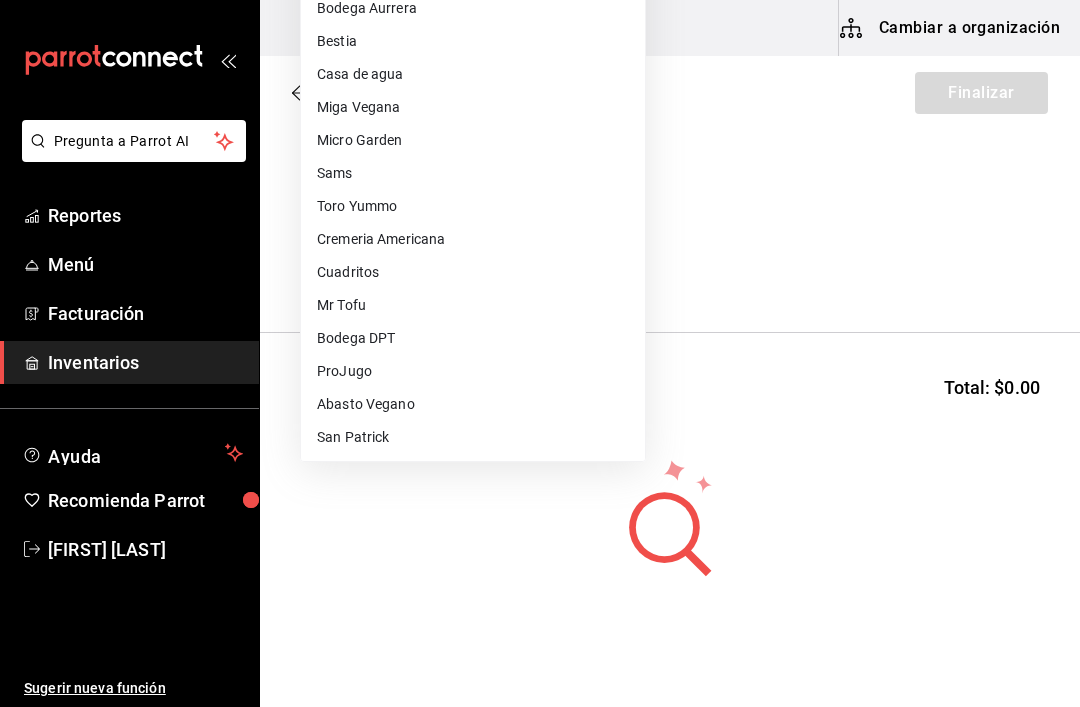 scroll, scrollTop: 0, scrollLeft: 0, axis: both 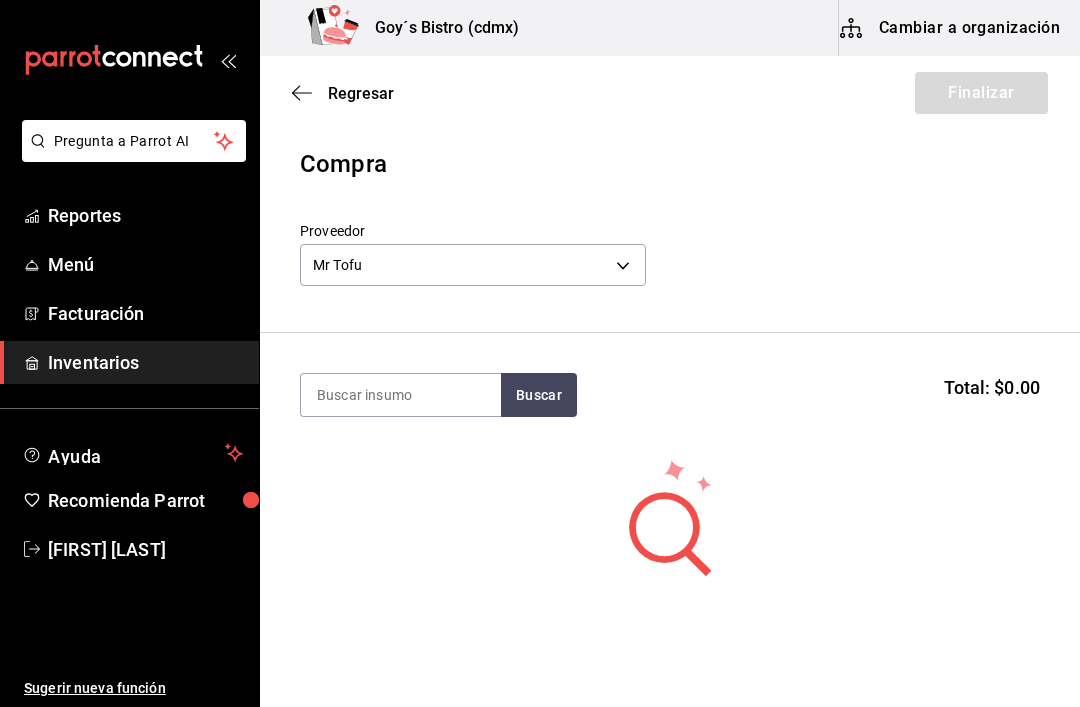 click at bounding box center (401, 395) 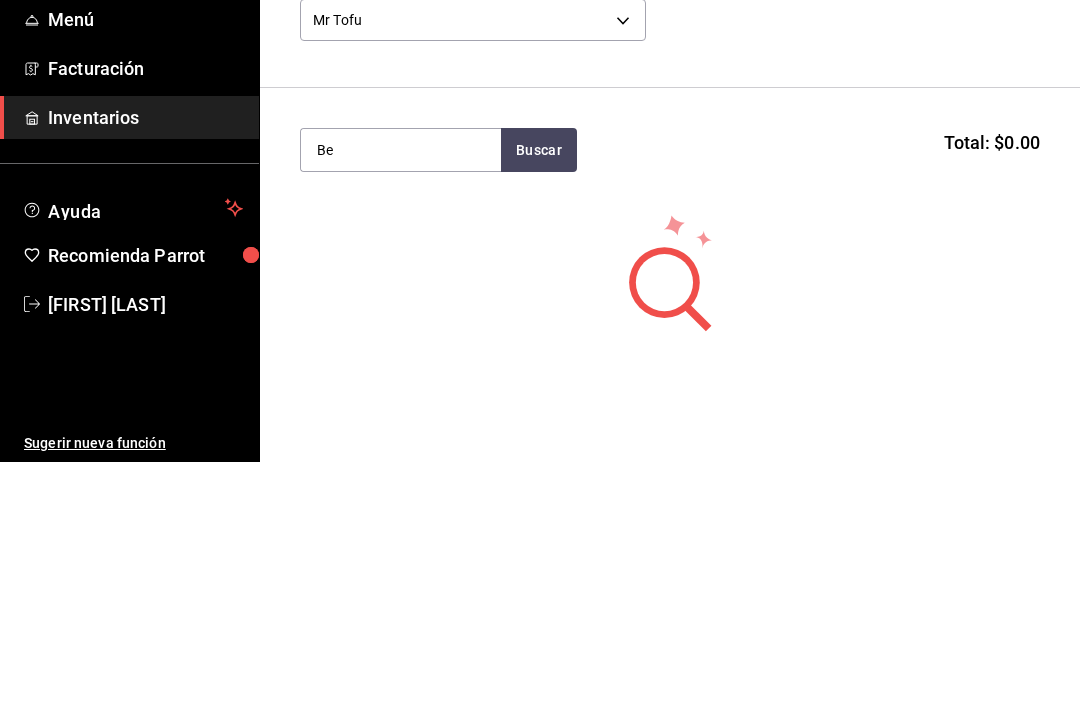 type on "B" 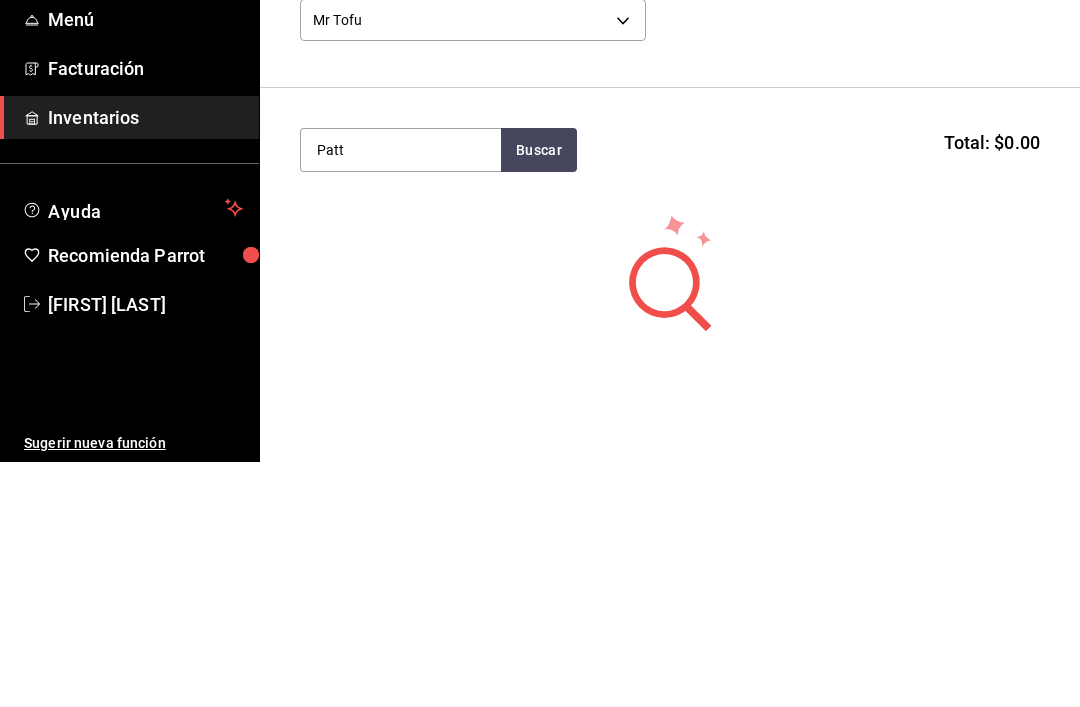 type on "Patt" 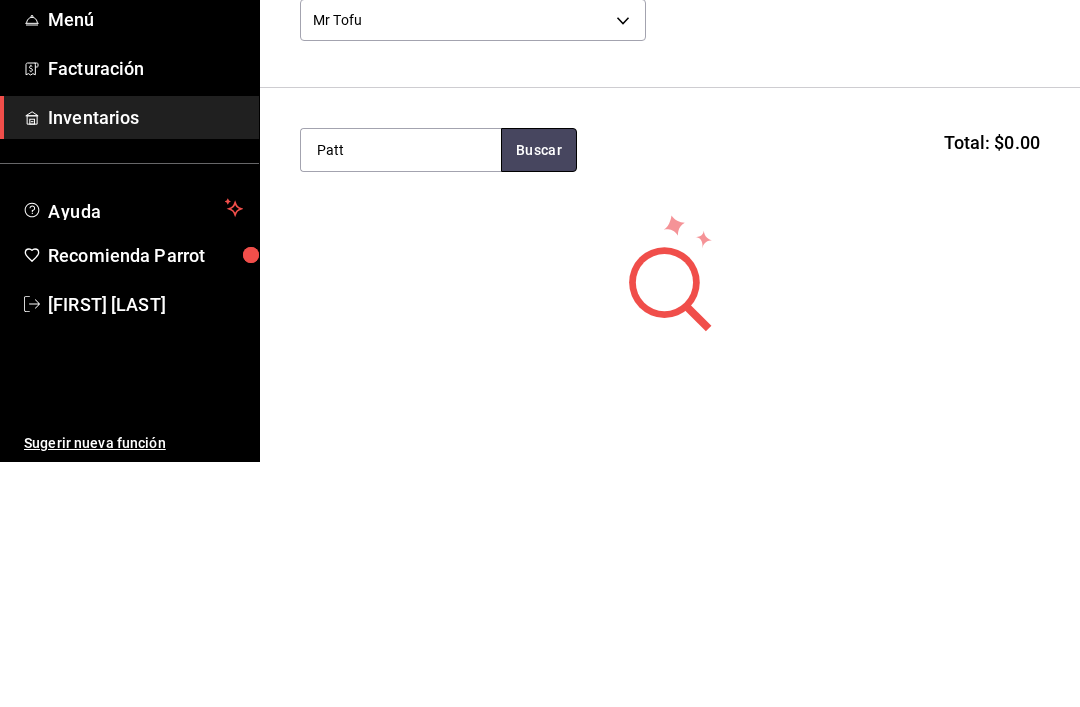 click on "Buscar" at bounding box center (539, 395) 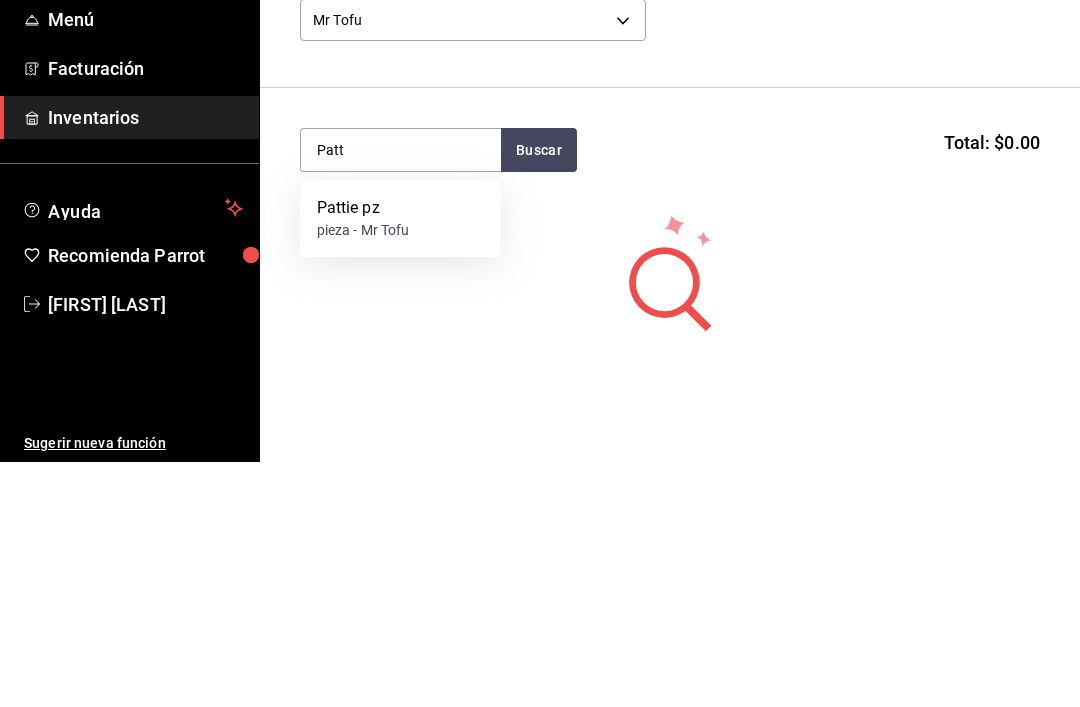 click on "pieza - Mr Tofu" at bounding box center (363, 475) 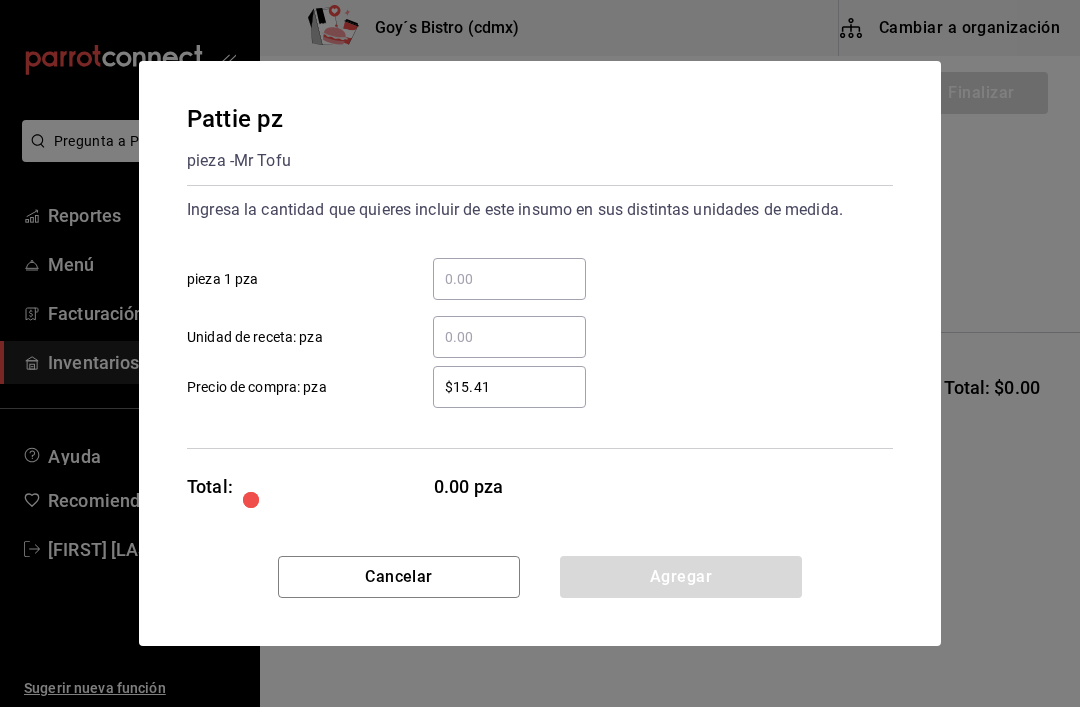 click on "​ pieza 1 pza" at bounding box center (509, 279) 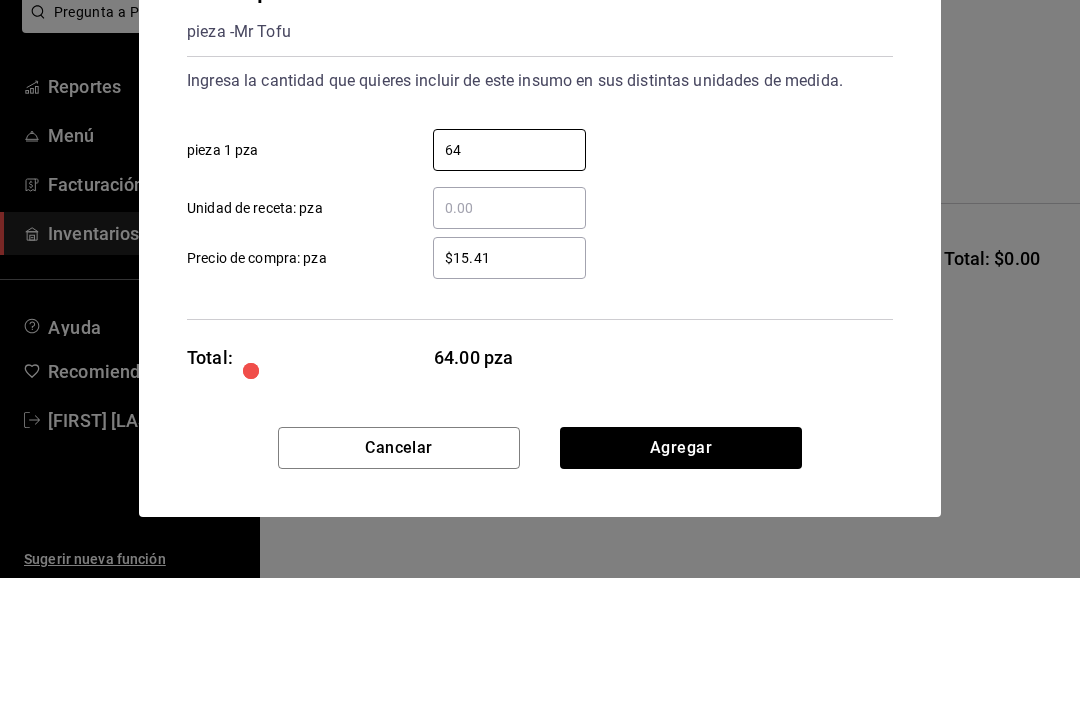 type on "6" 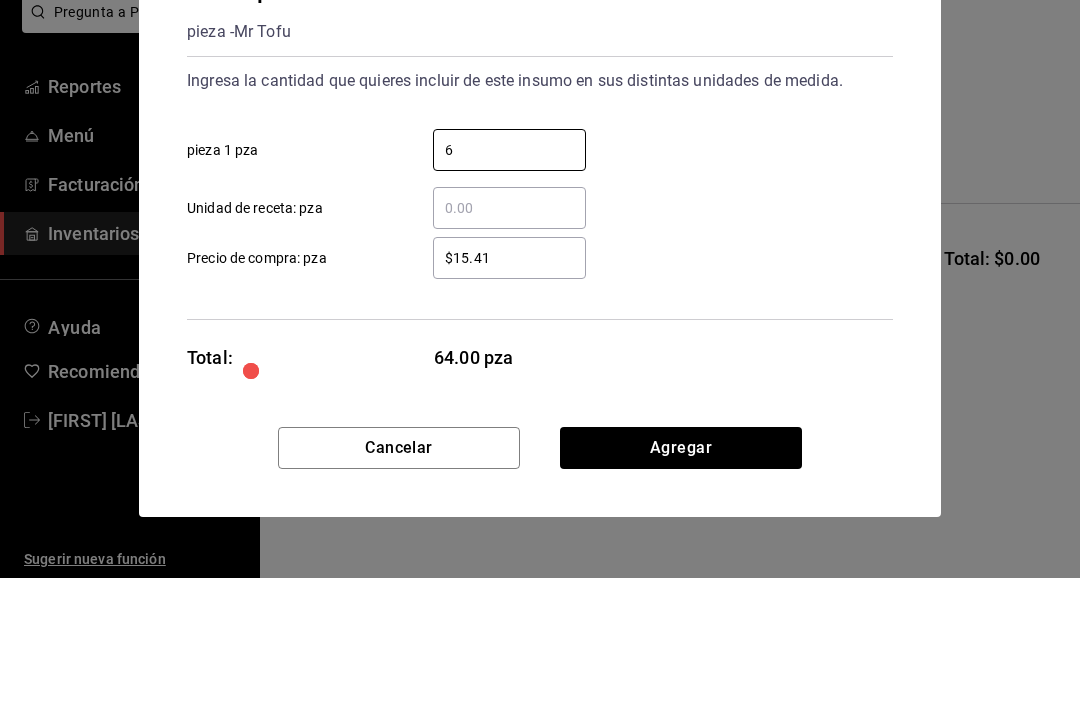 type 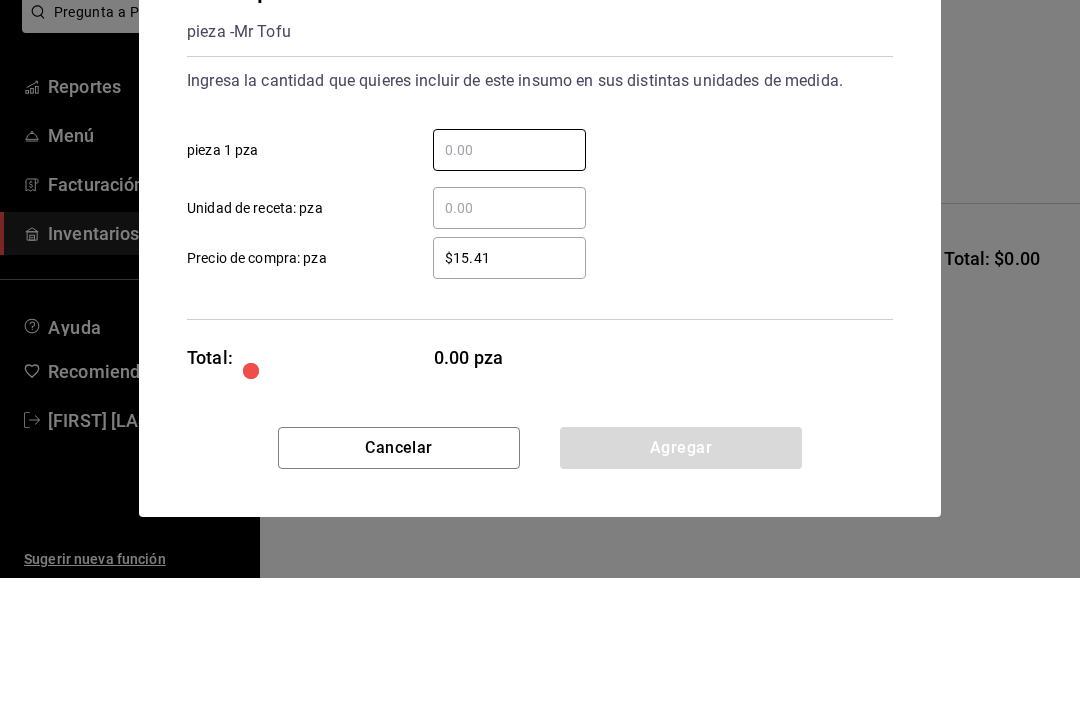 click on "​ Unidad de receta: pza" at bounding box center [509, 337] 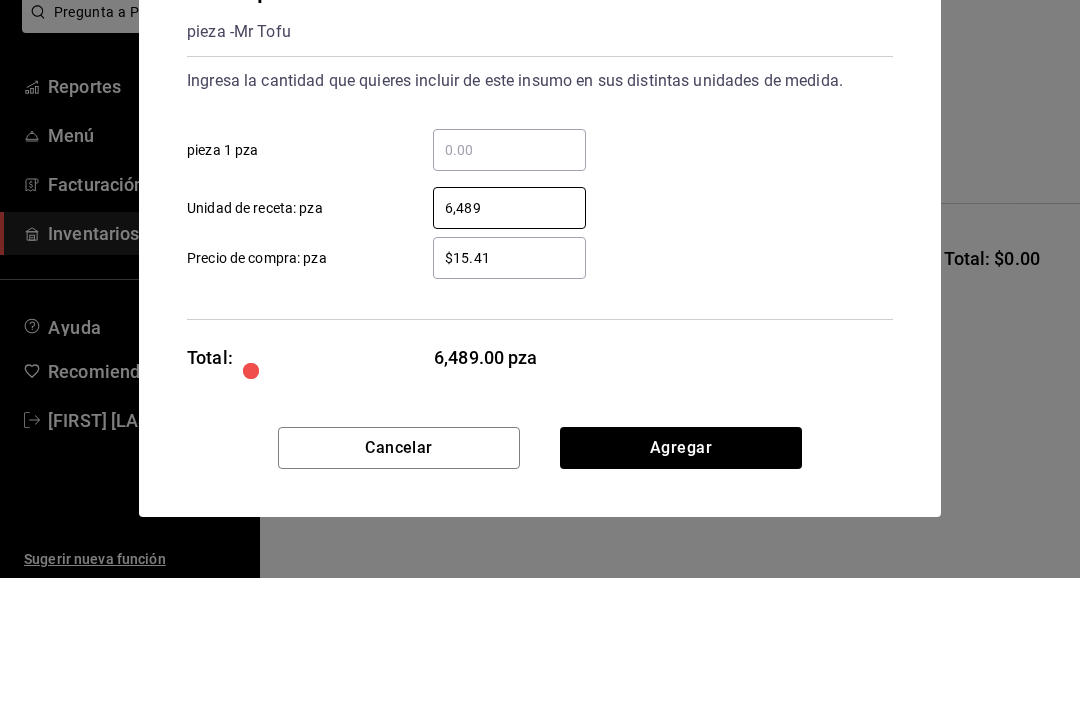 click on "6,489 ​" at bounding box center (509, 337) 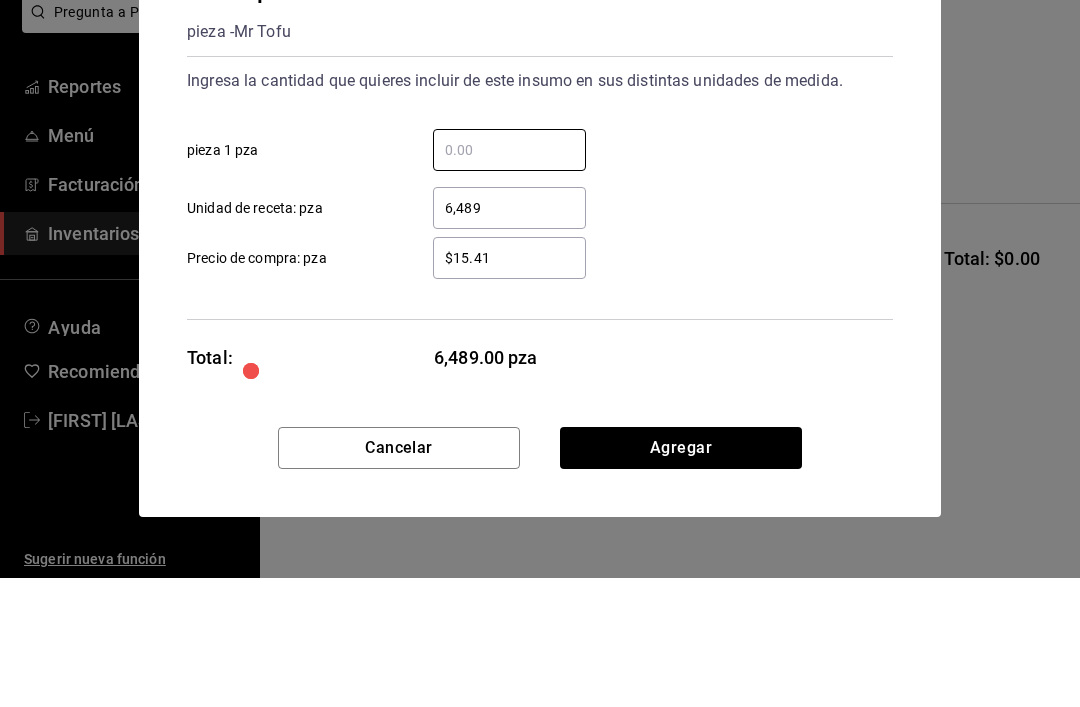 click on "6,489" at bounding box center (509, 337) 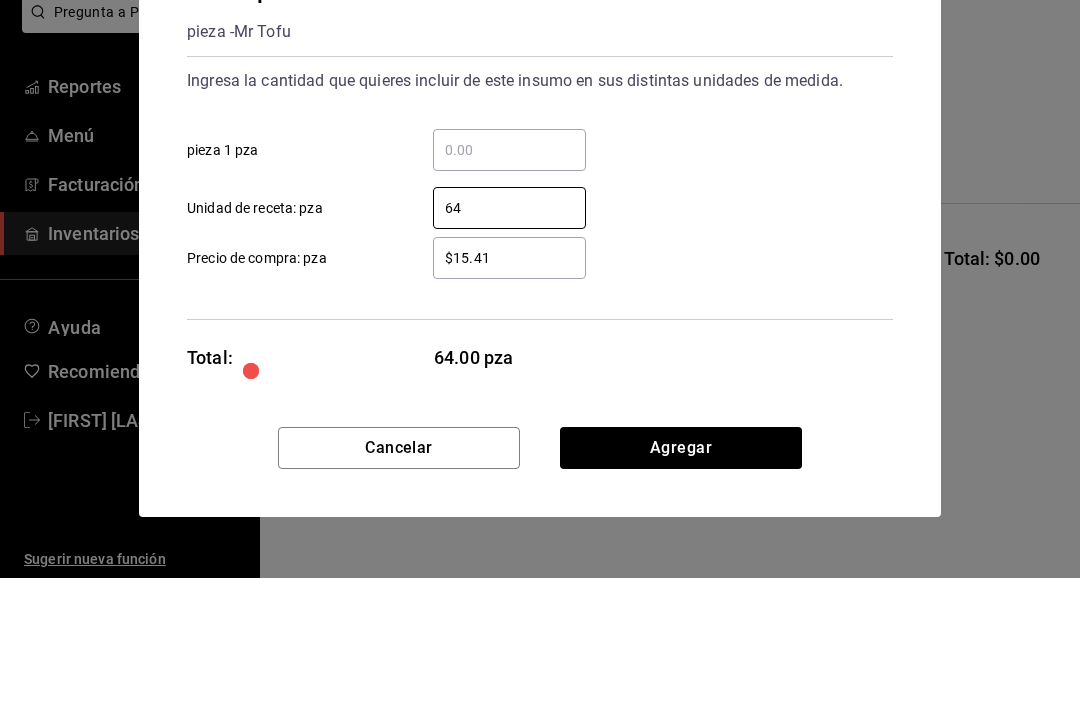 type on "6" 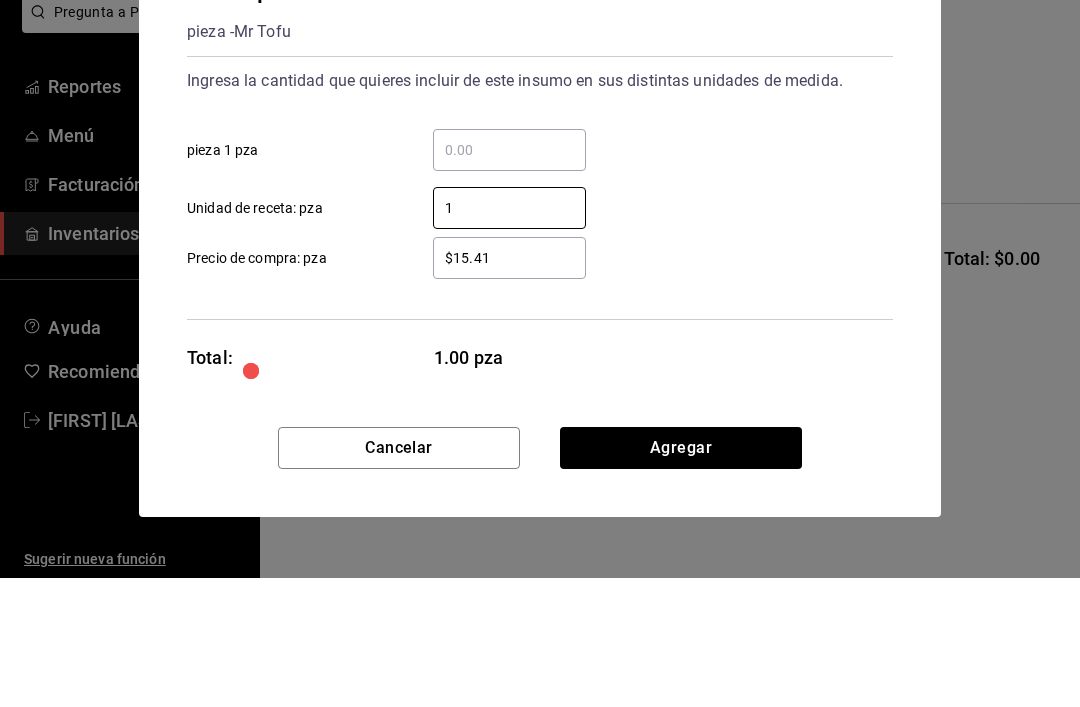 type on "1" 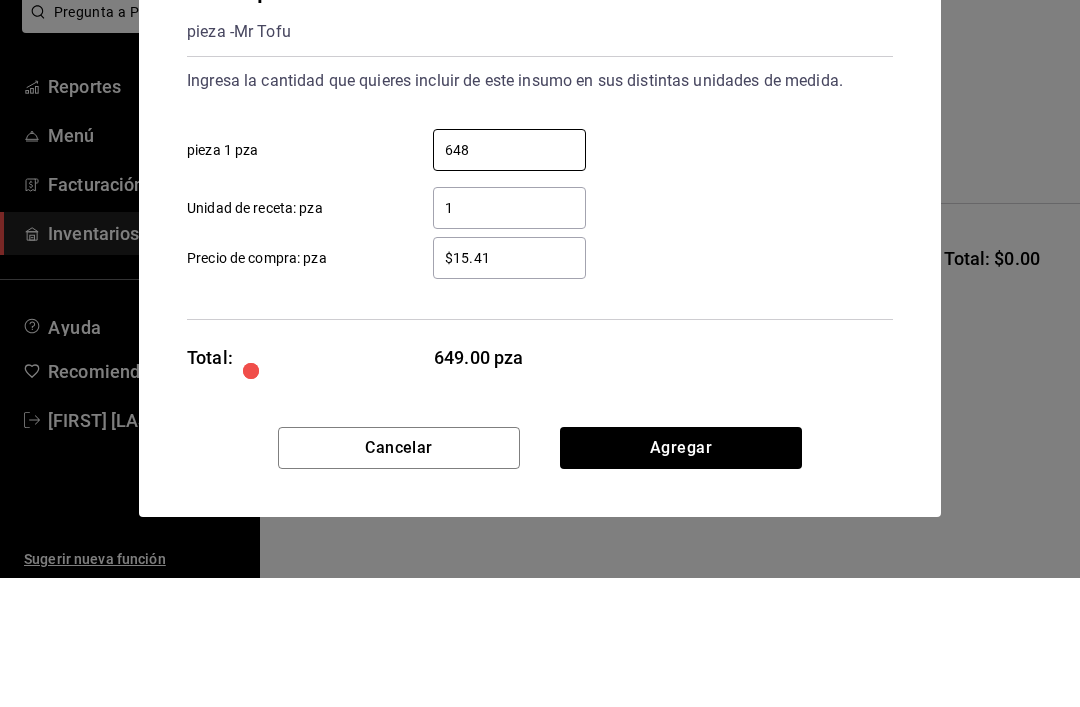 type on "648" 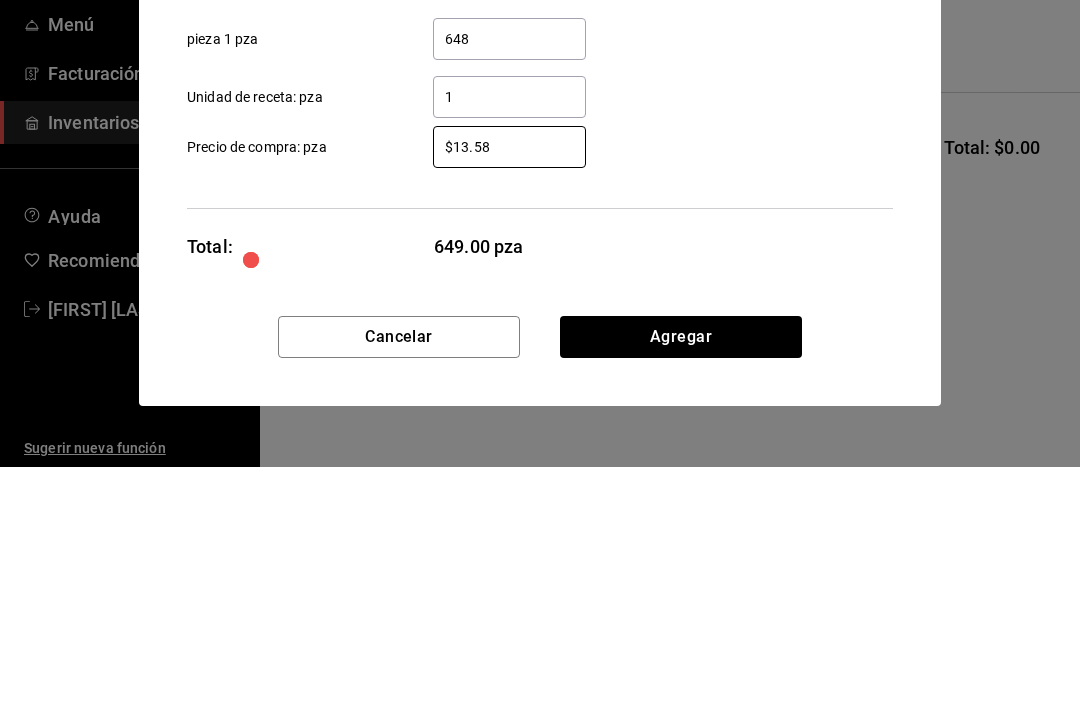 type on "$13.58" 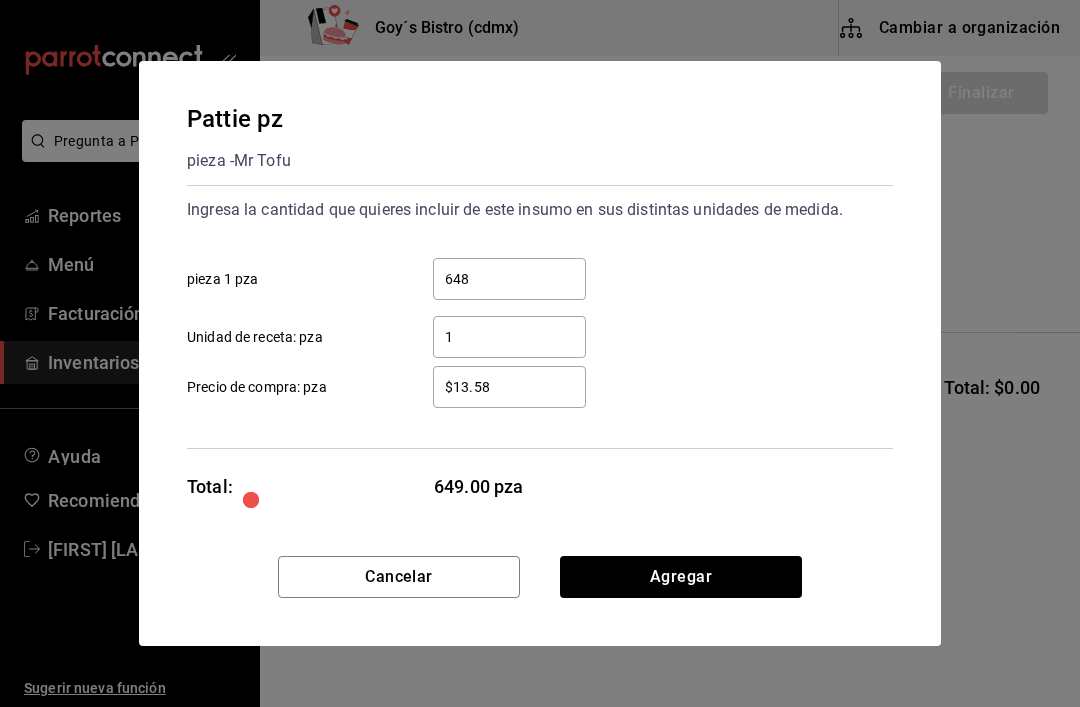 click on "648" at bounding box center (509, 279) 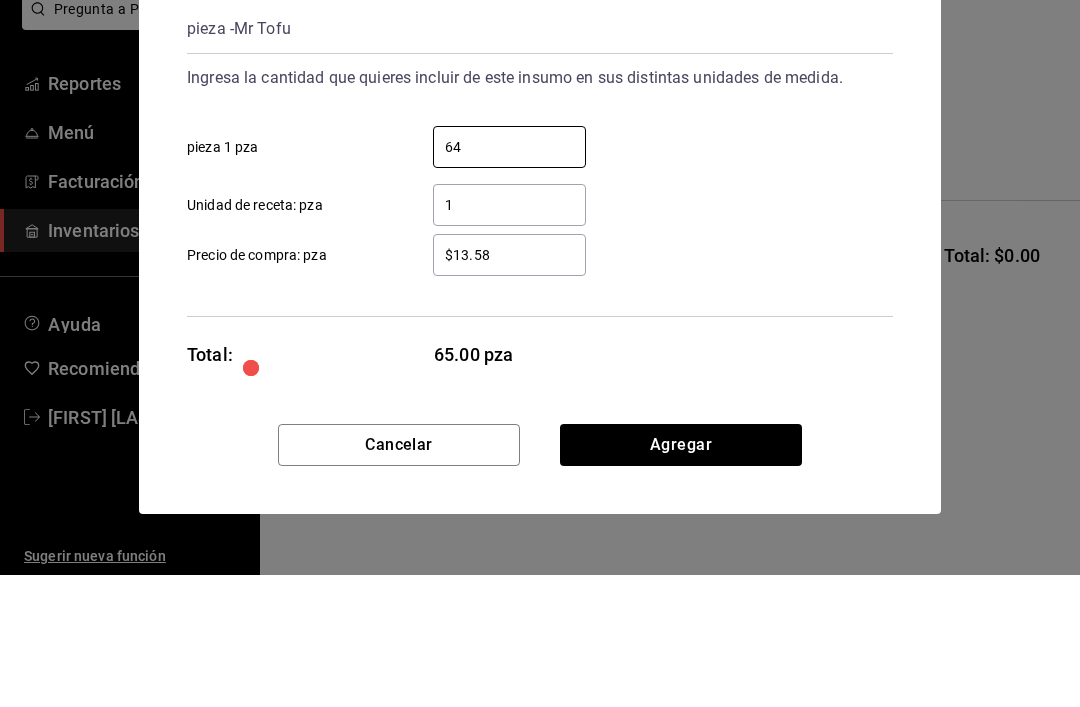 type on "6" 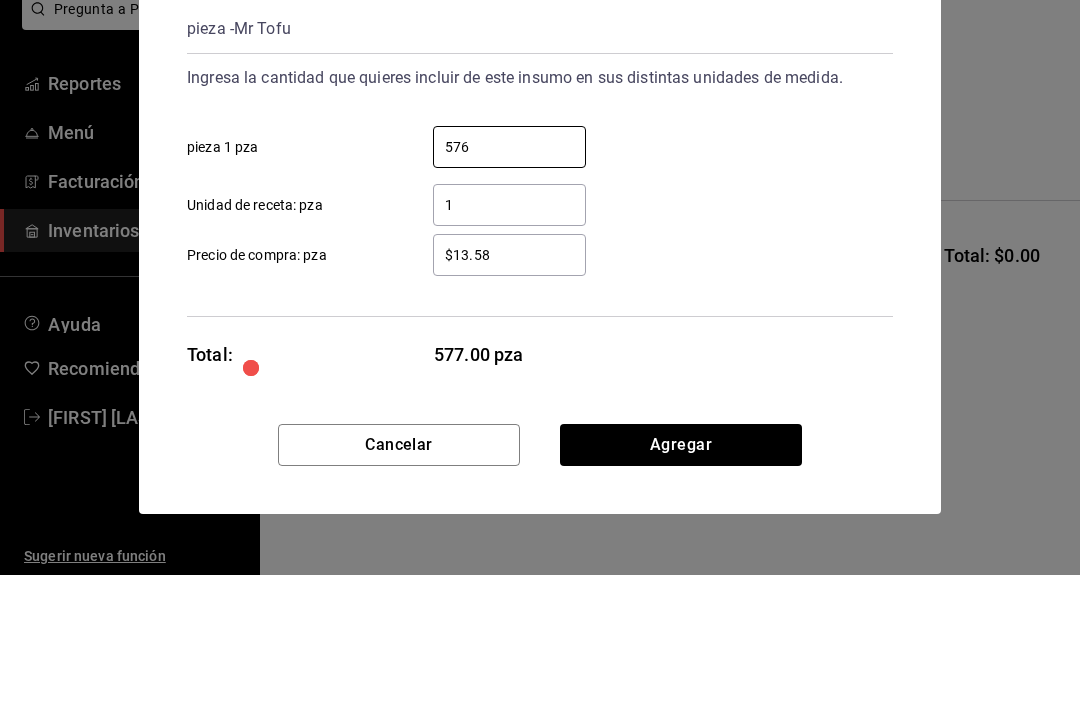 type on "576" 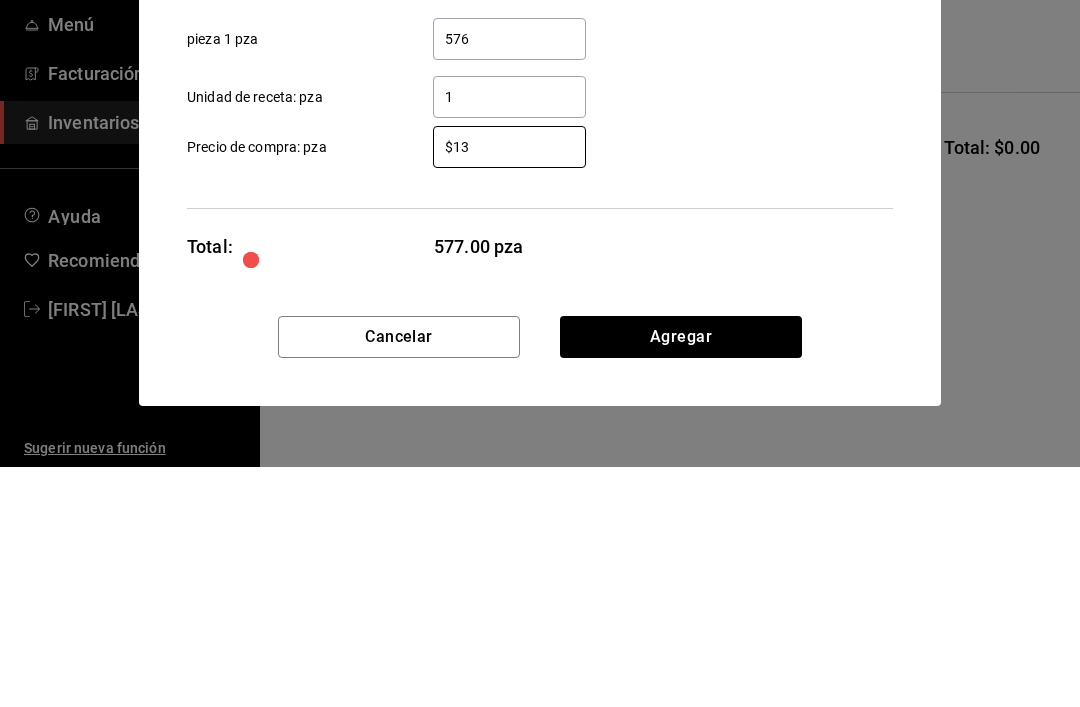 type on "$1" 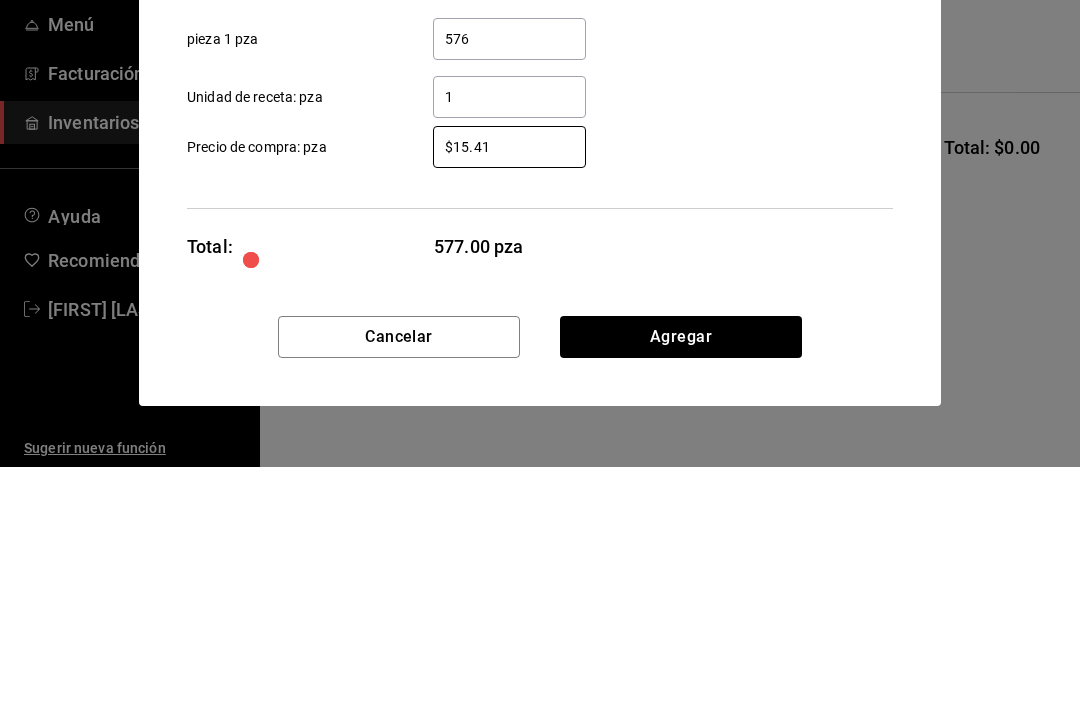 type on "$15.41" 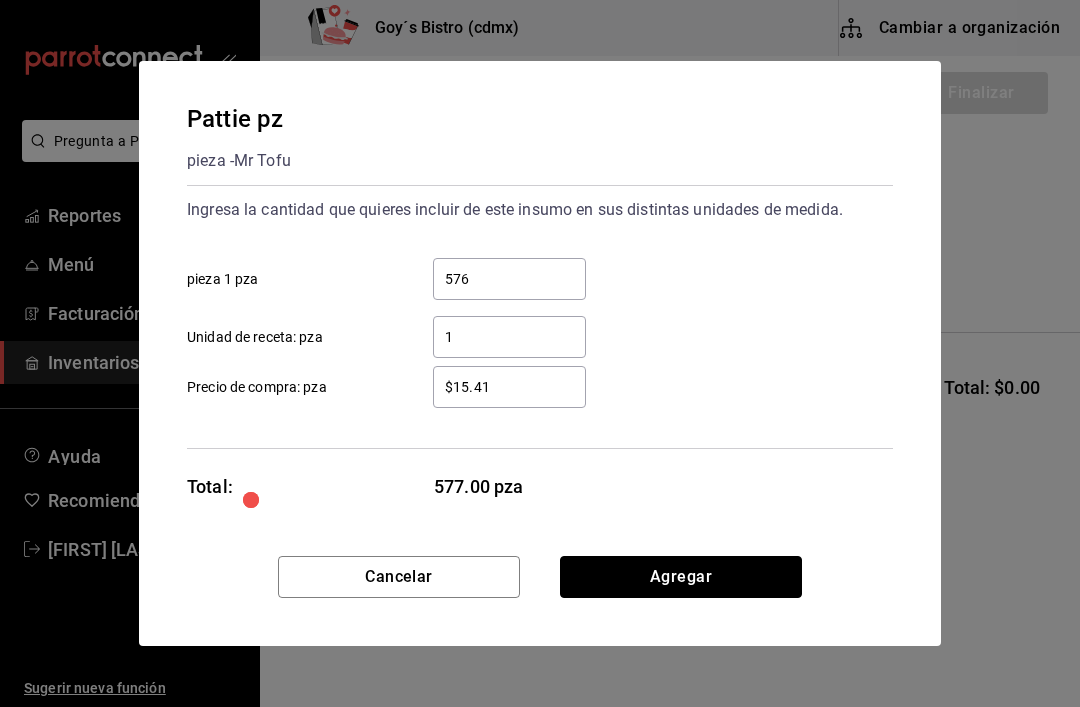 click on "Agregar" at bounding box center (681, 577) 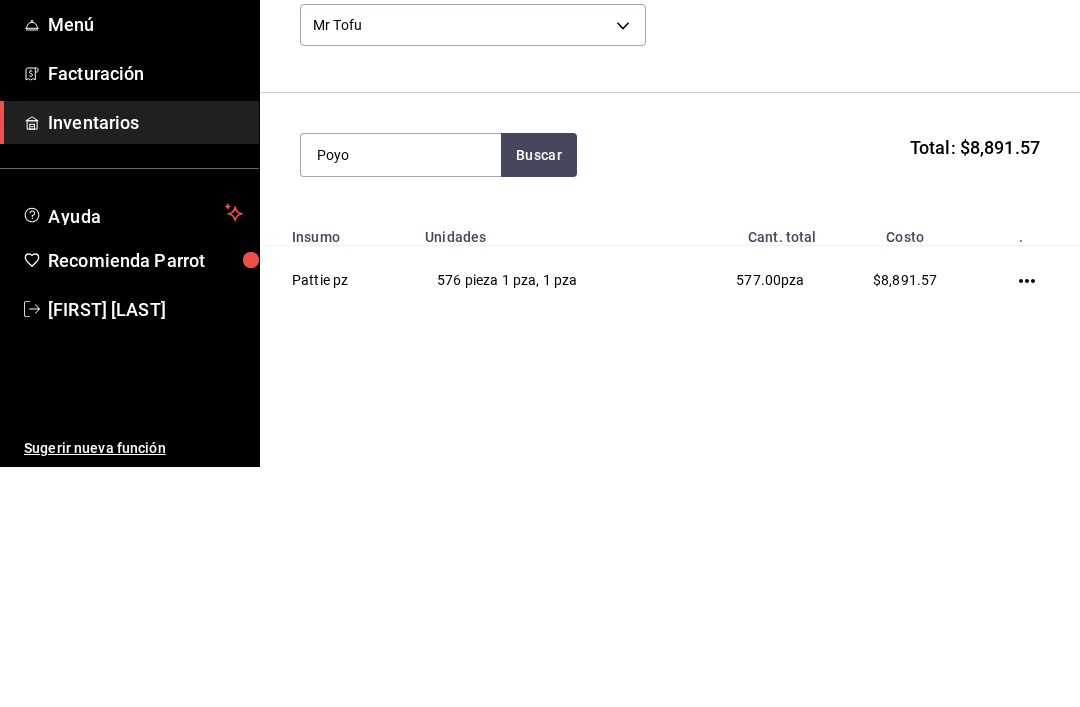 type on "Poyo" 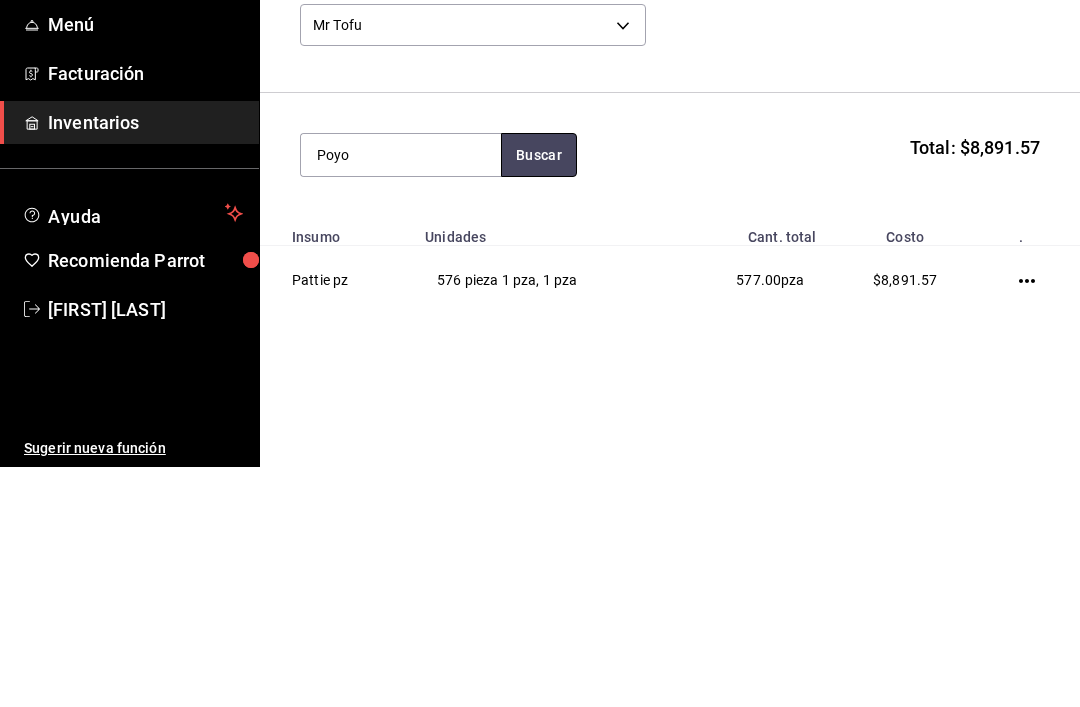 click on "Buscar" at bounding box center [539, 395] 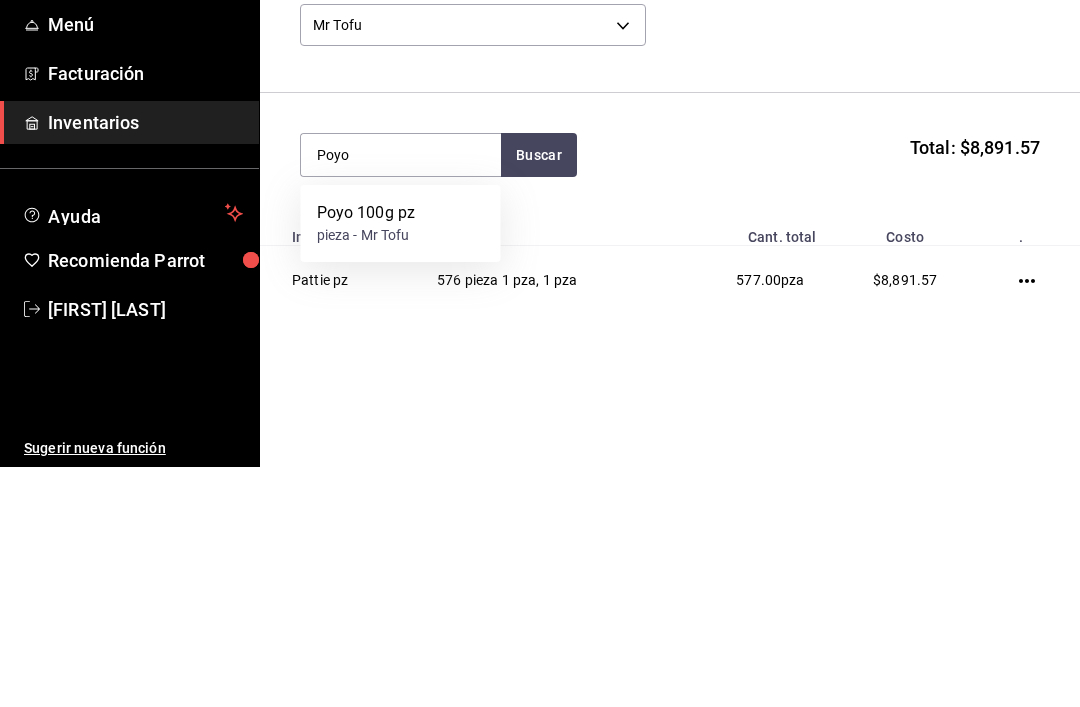 click on "Poyo 100g pz pieza - Mr Tofu" at bounding box center [401, 463] 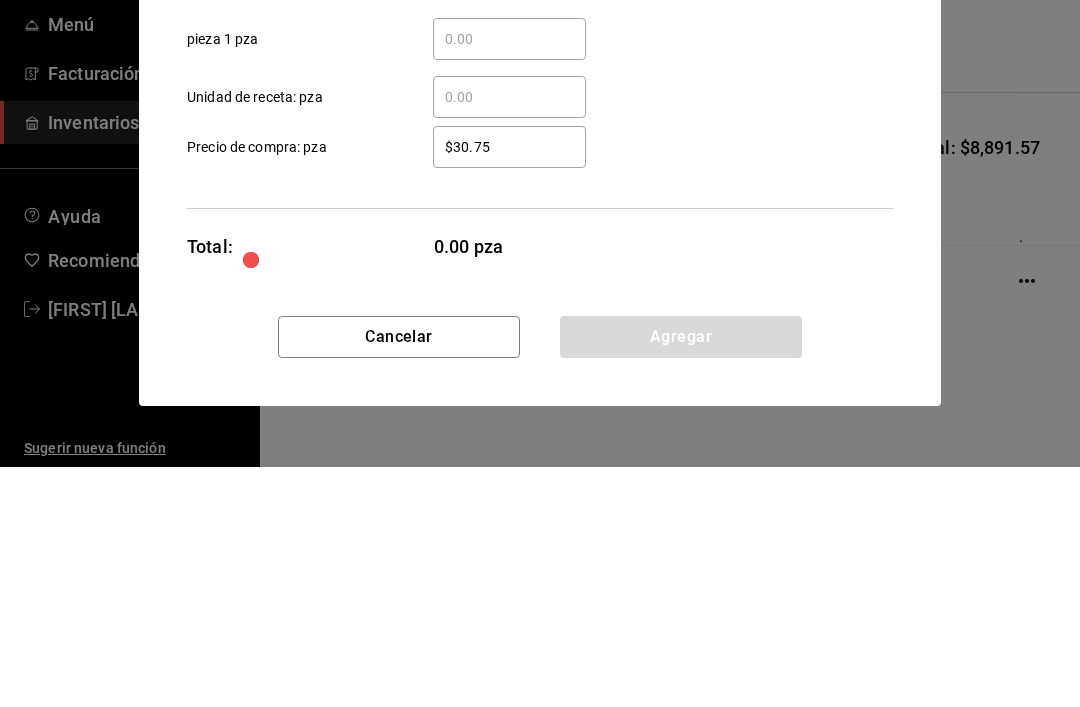 type 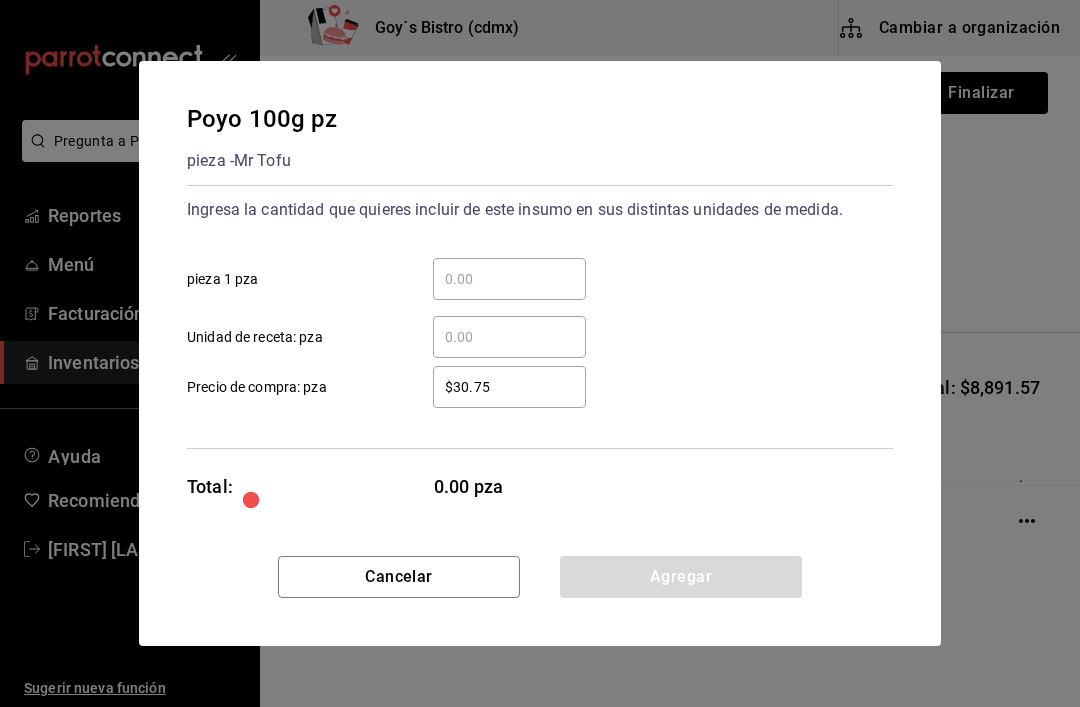 click on "​ pieza 1 pza" at bounding box center [509, 279] 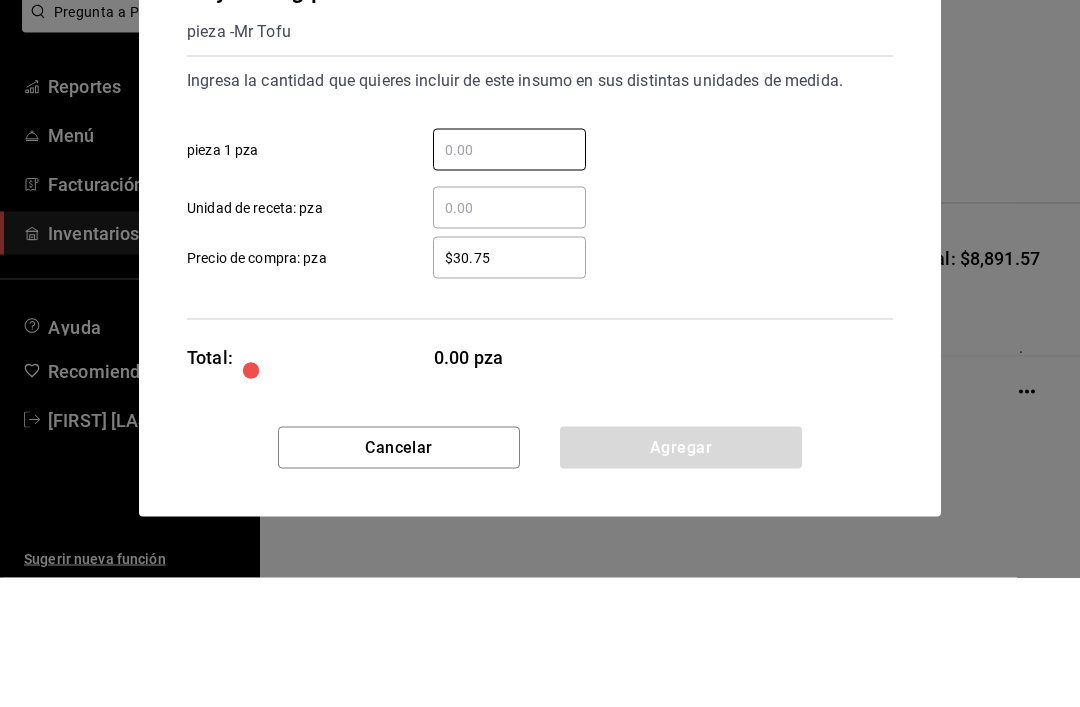 click on "​ Unidad de receta: pza" at bounding box center [509, 337] 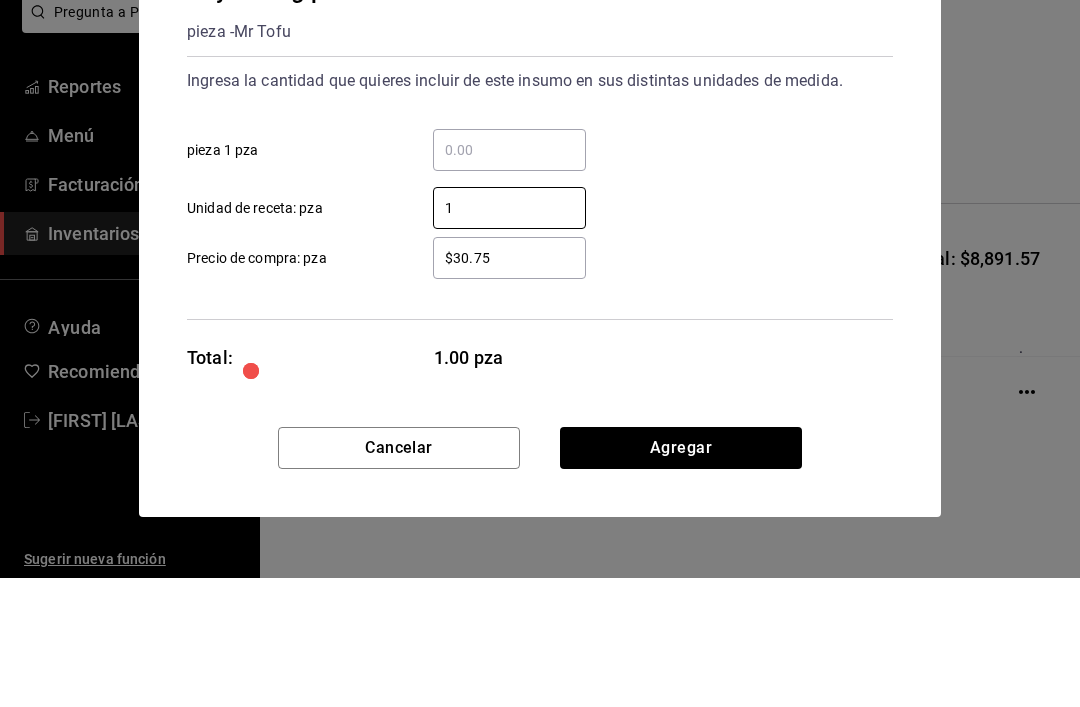 type on "1" 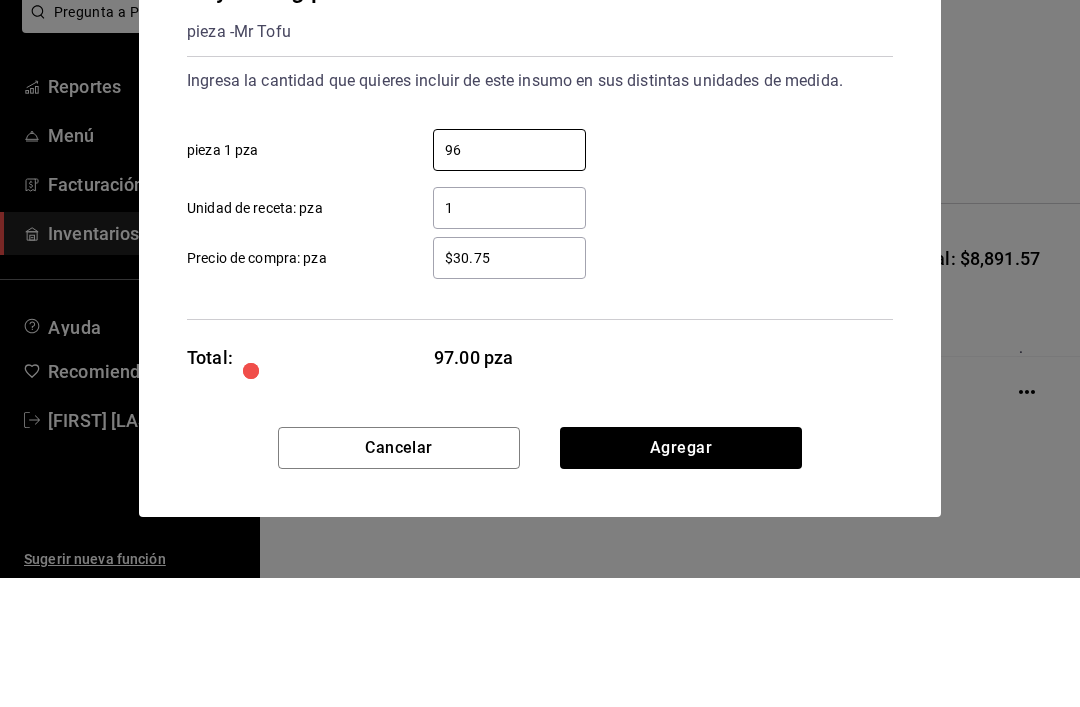 type on "96" 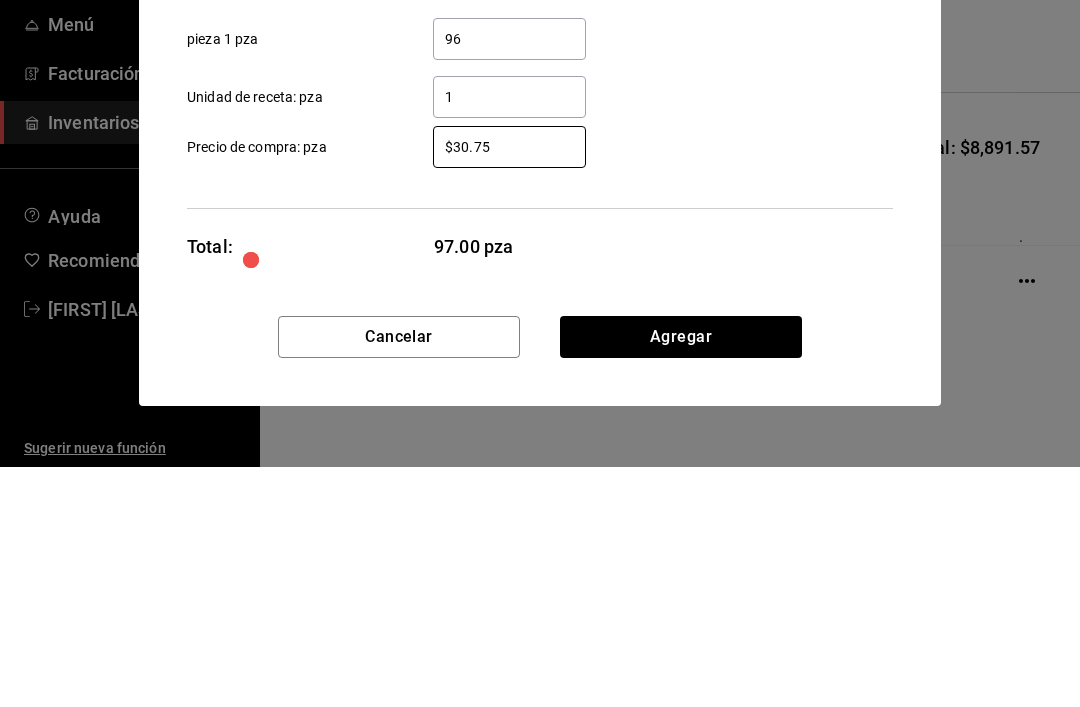 click on "$30.75 ​ Precio de compra: pza" at bounding box center [532, 379] 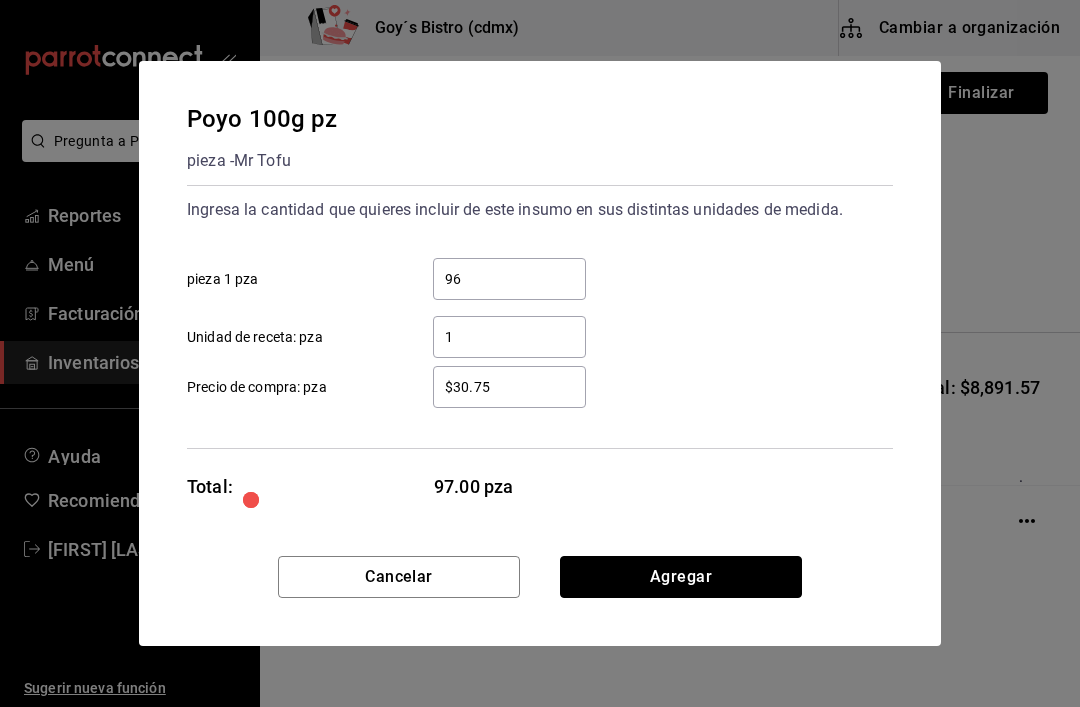 click on "Agregar" at bounding box center [681, 577] 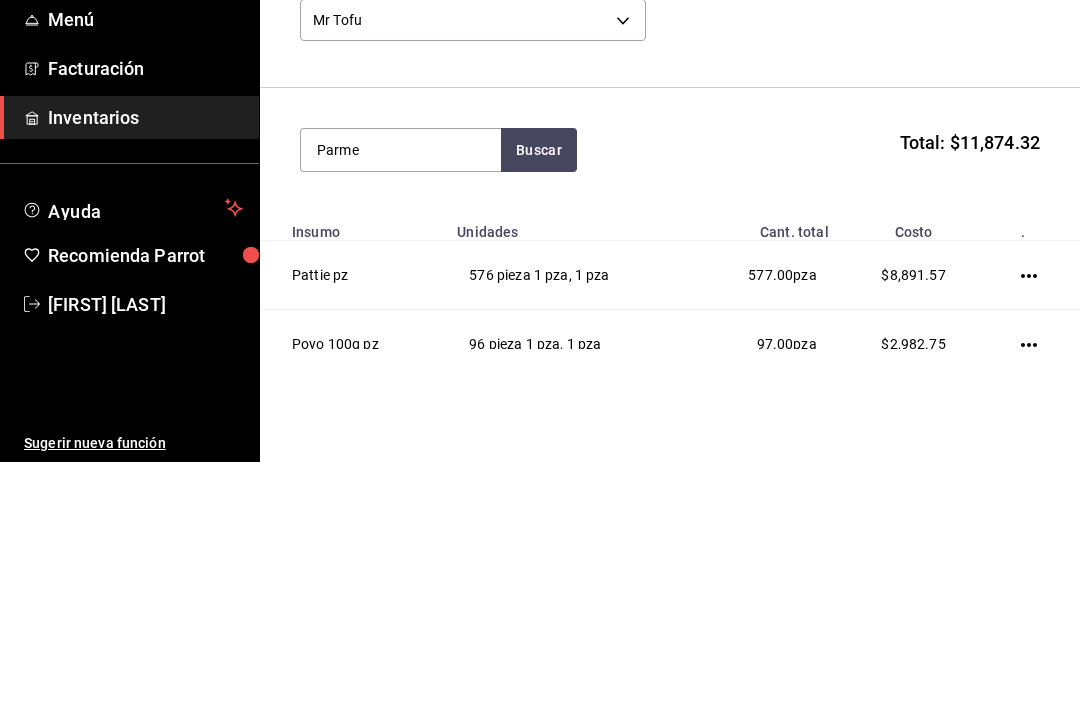 type on "Parme" 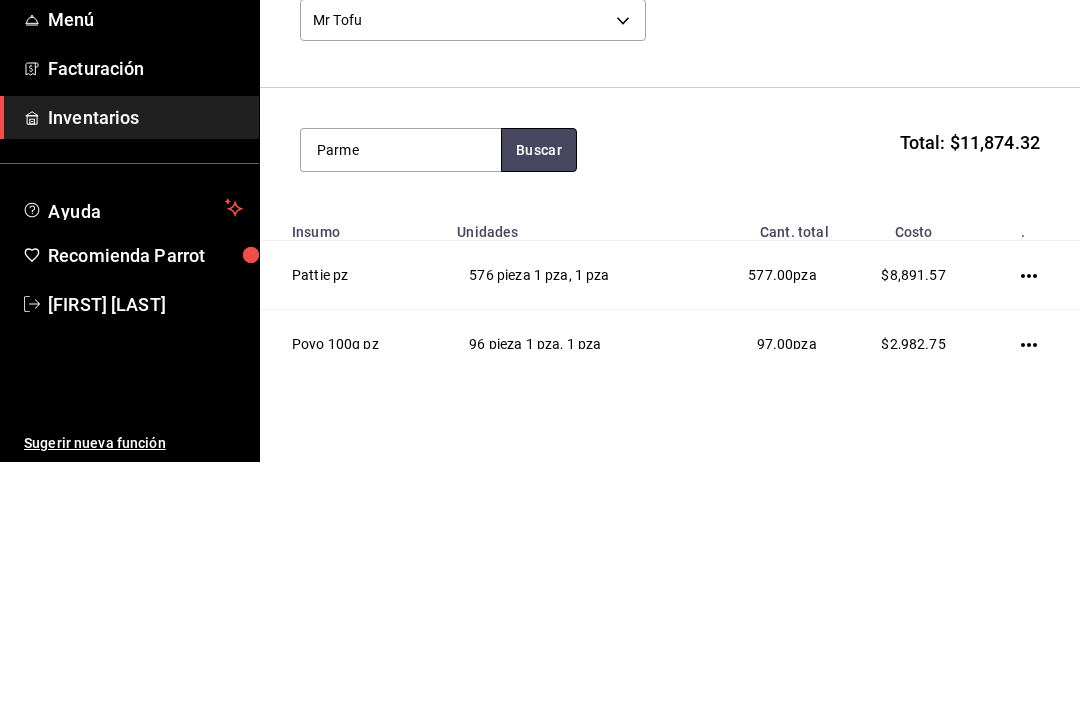 click on "Buscar" at bounding box center (539, 395) 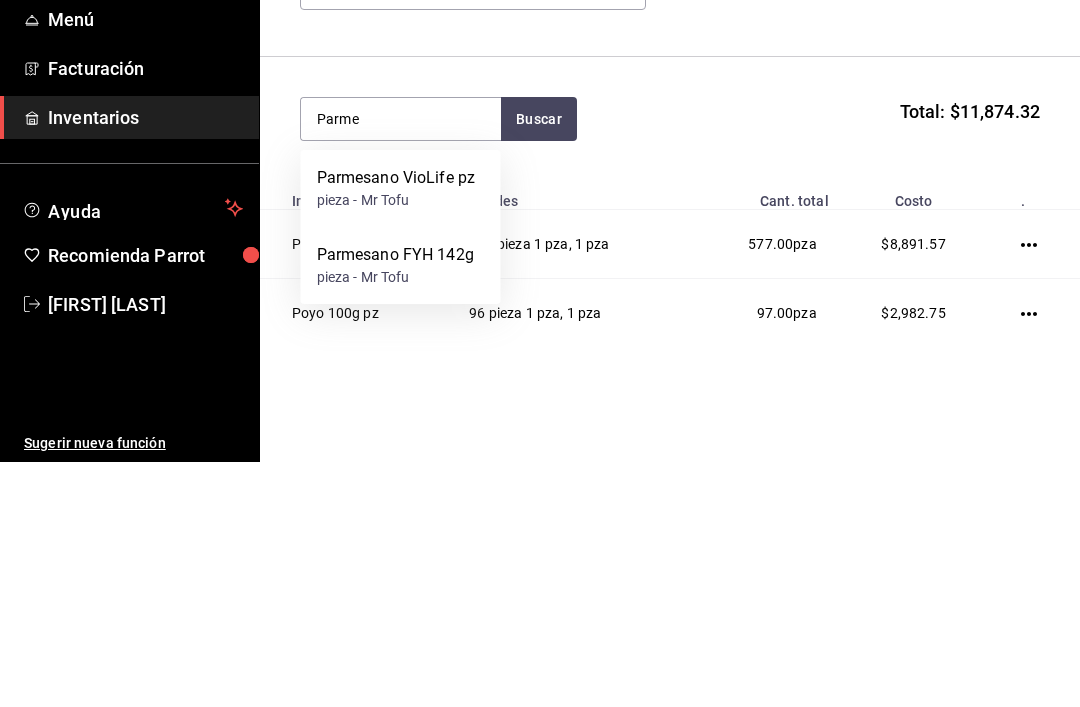 scroll, scrollTop: 30, scrollLeft: 0, axis: vertical 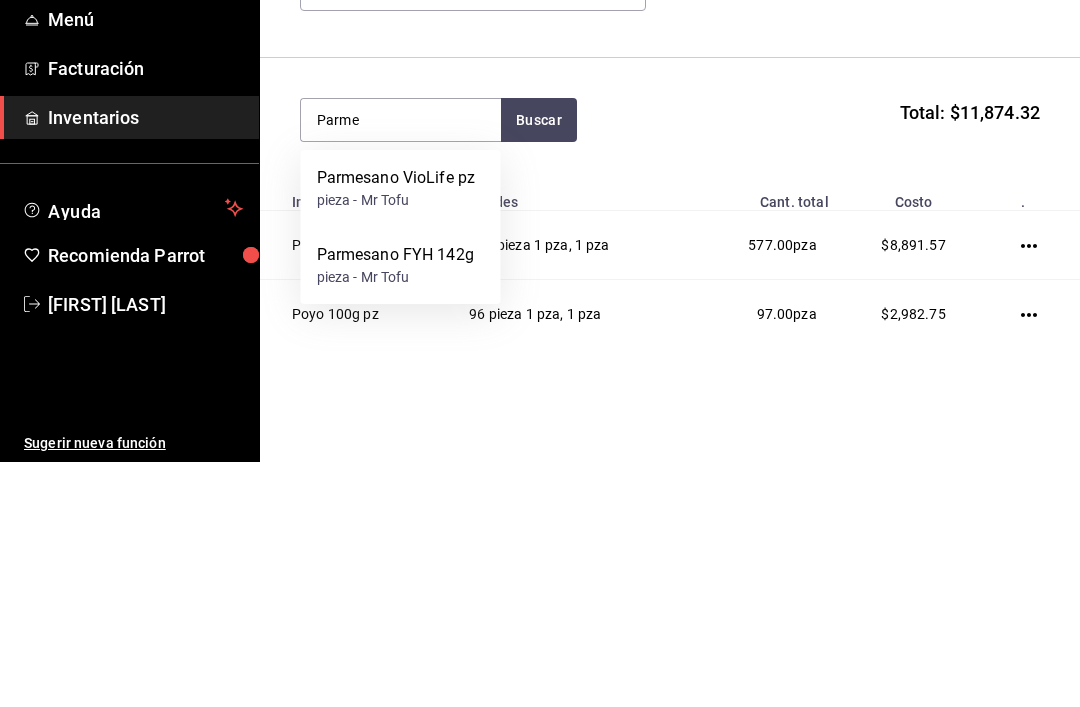 click on "Parmesano FYH 142g" at bounding box center (395, 500) 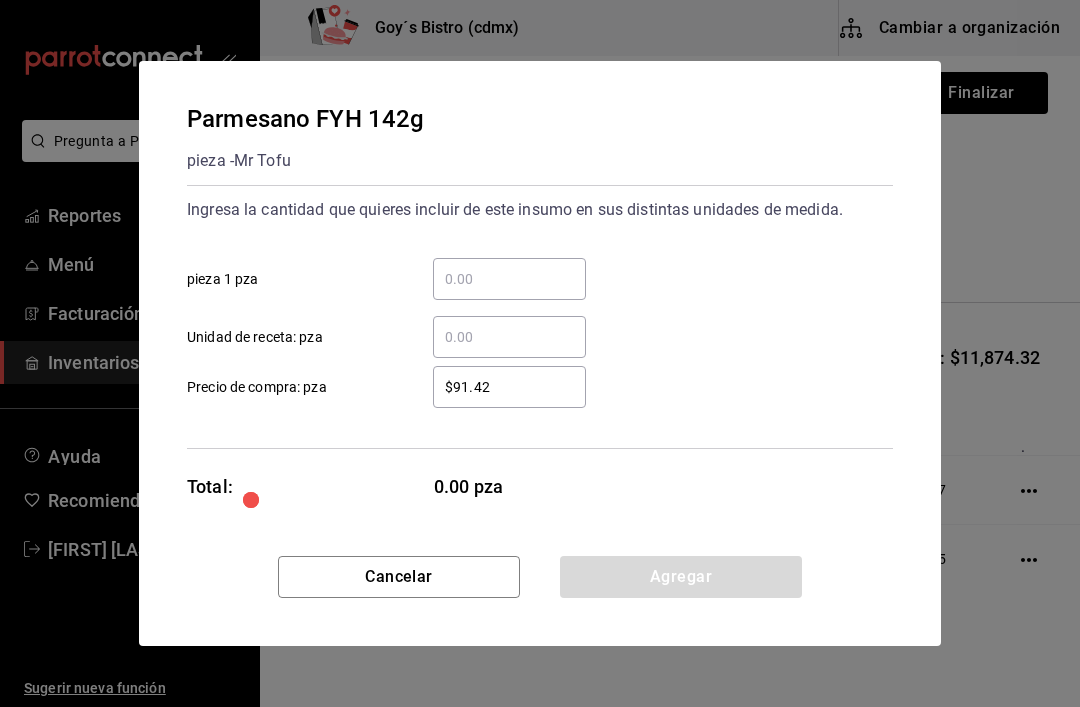 click on "​ pieza 1 pza" at bounding box center [509, 279] 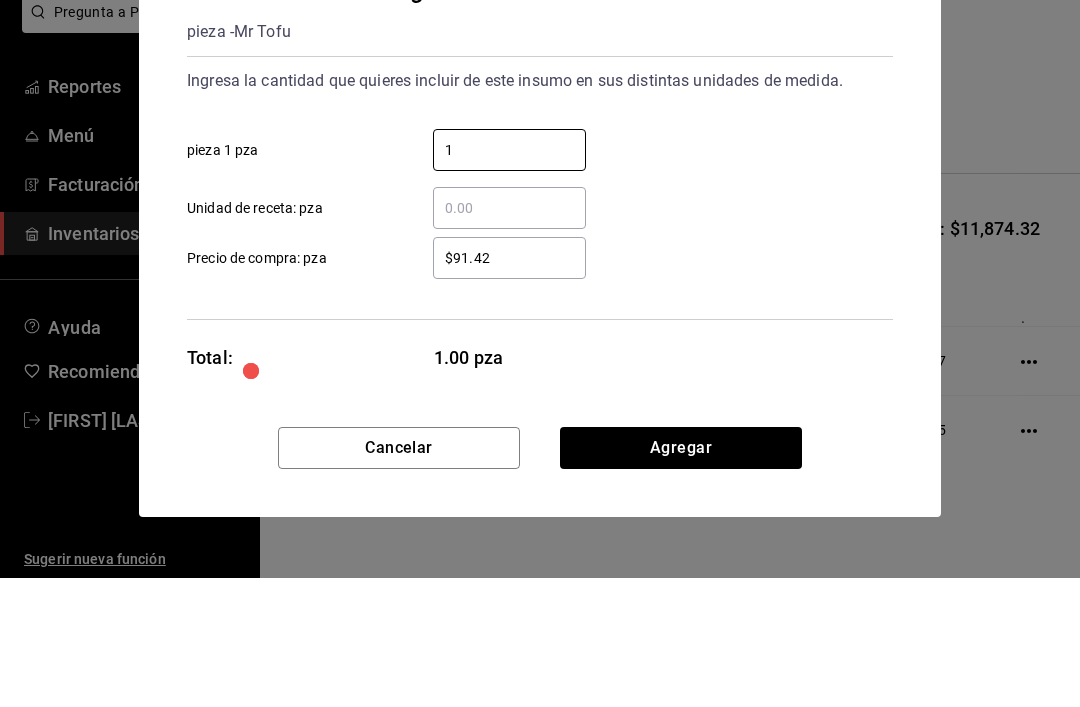 type on "1" 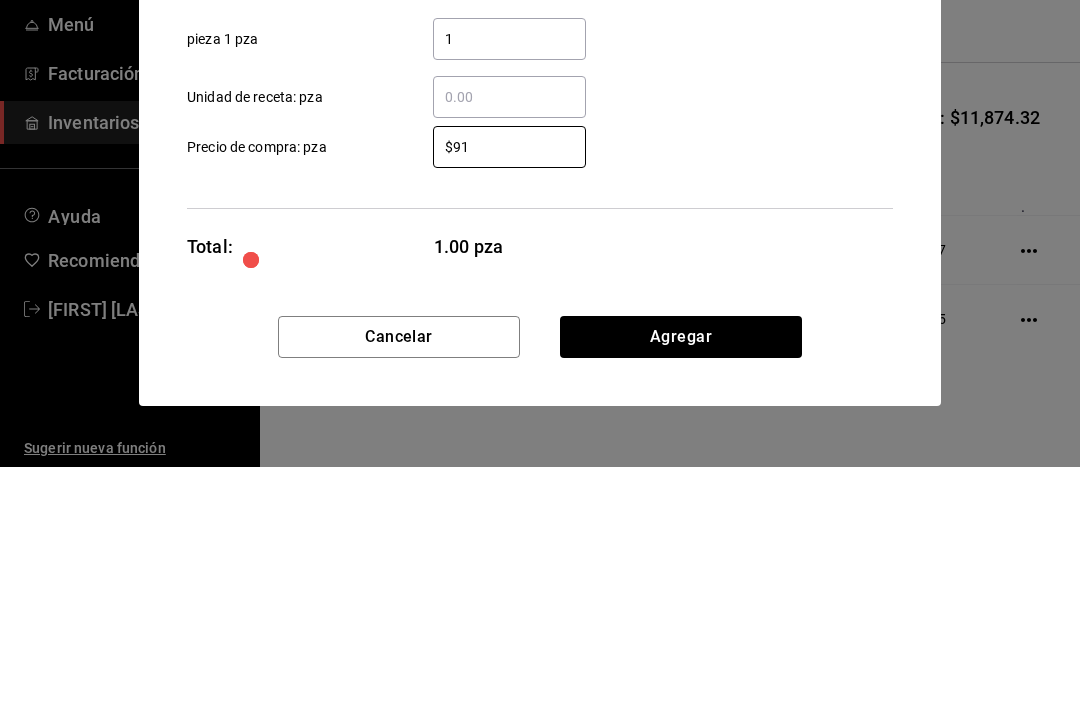 type on "$9" 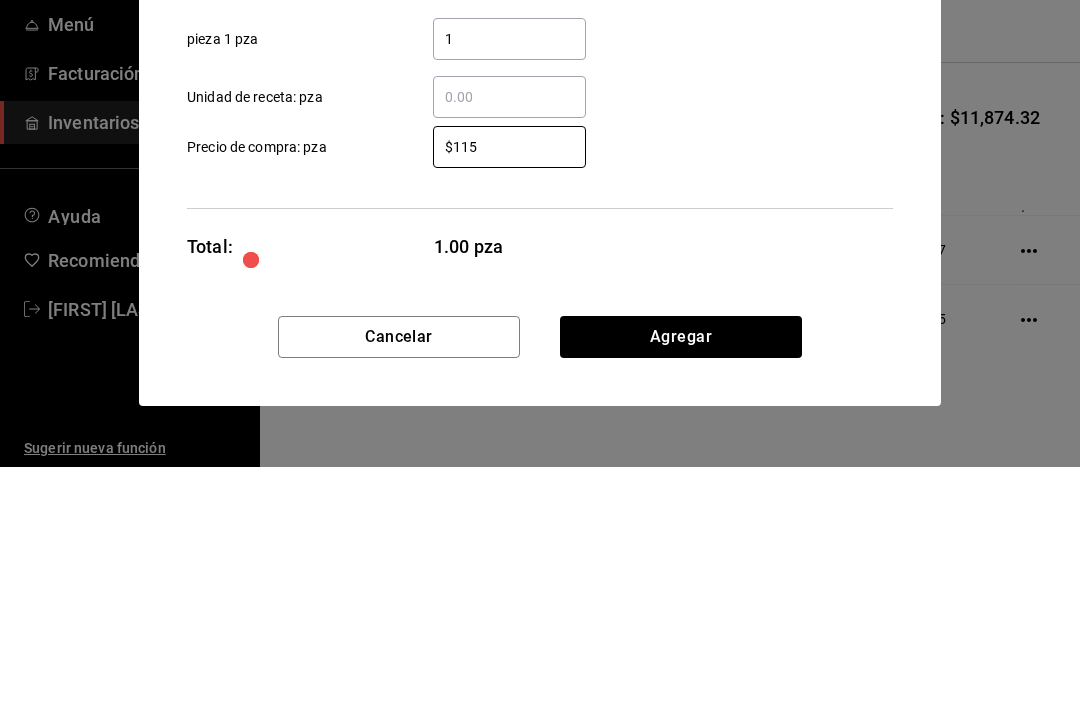type on "$115" 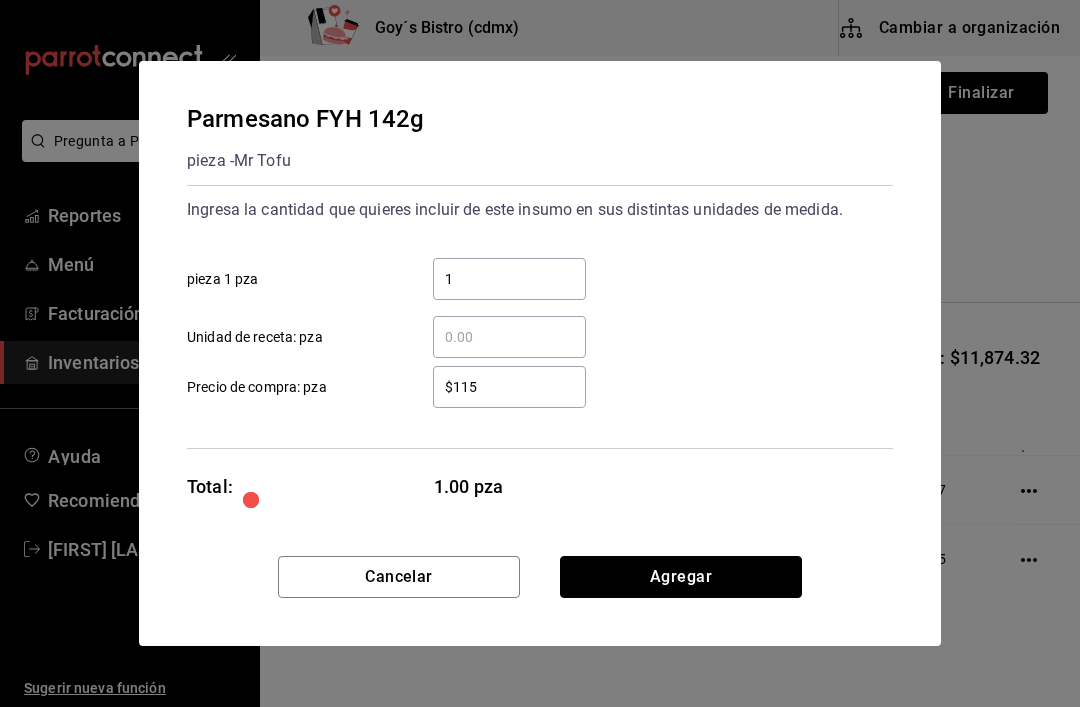 click on "Agregar" at bounding box center [681, 577] 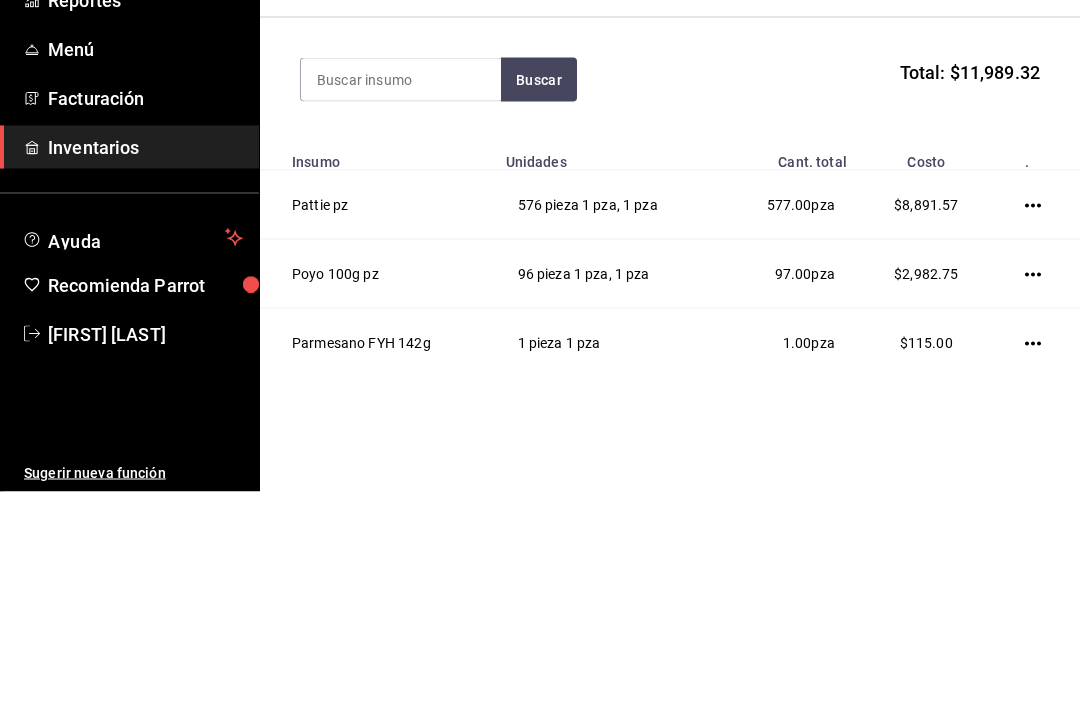 scroll, scrollTop: 99, scrollLeft: 0, axis: vertical 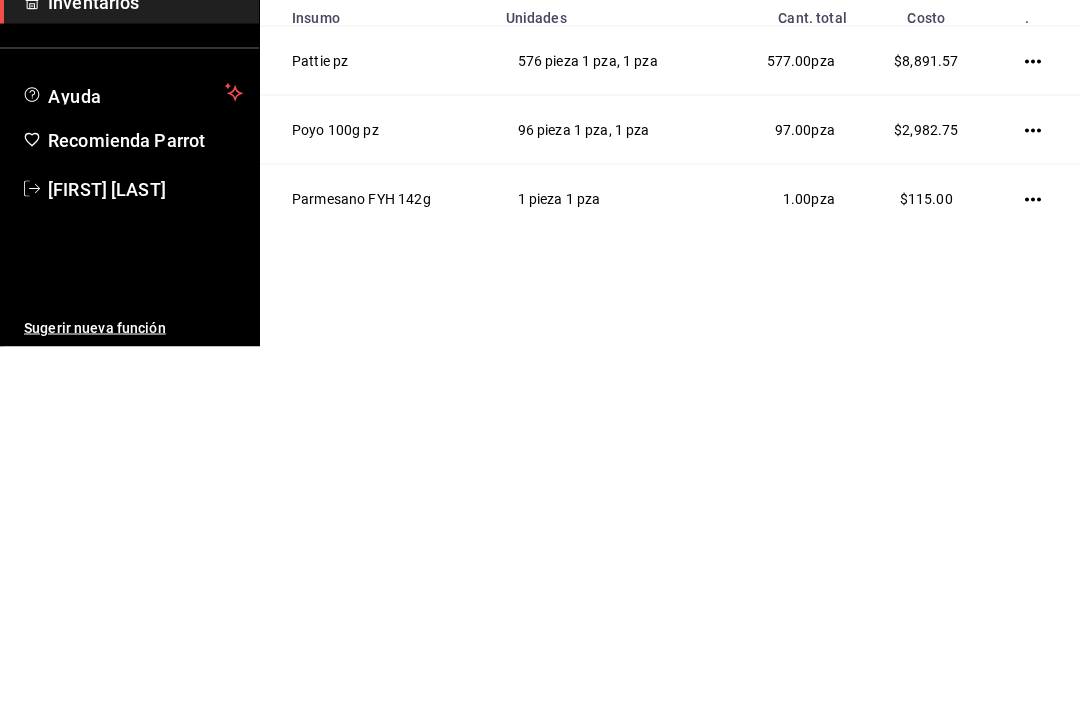 click on "97.00  pza" at bounding box center (789, 490) 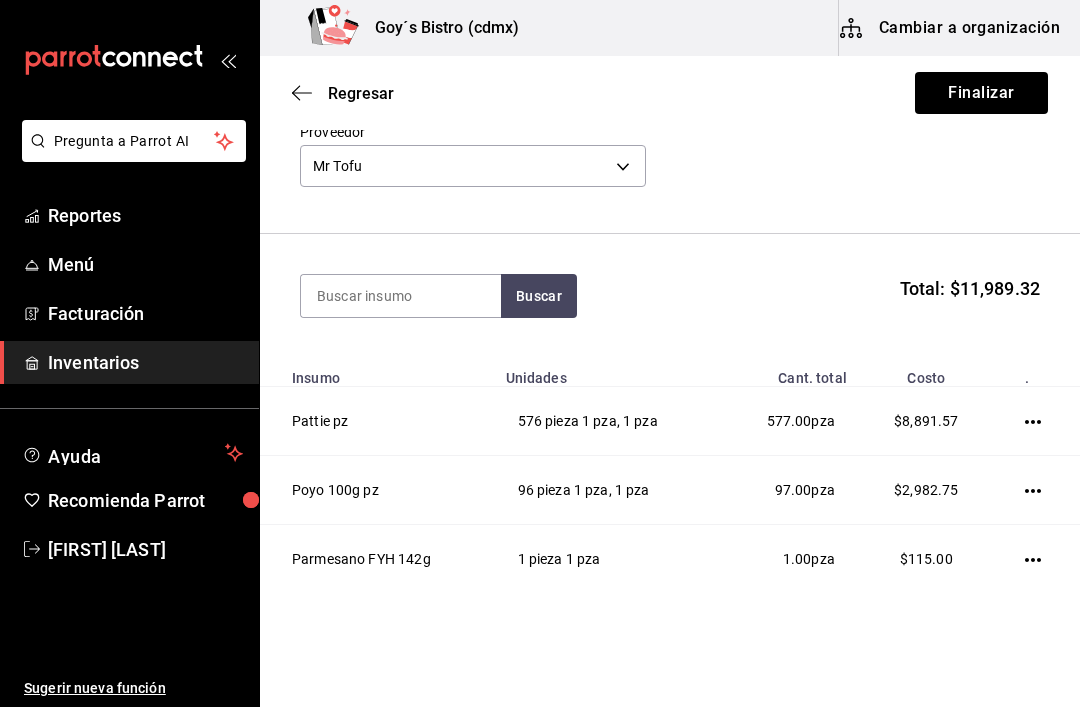 click 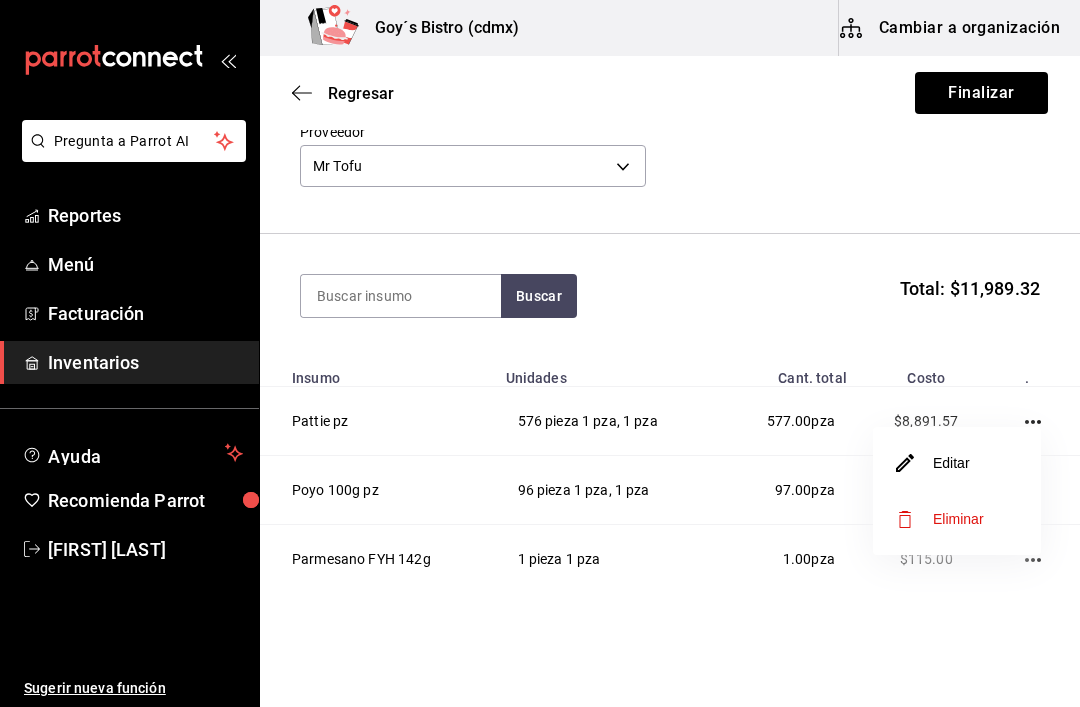 click on "Editar" at bounding box center [933, 463] 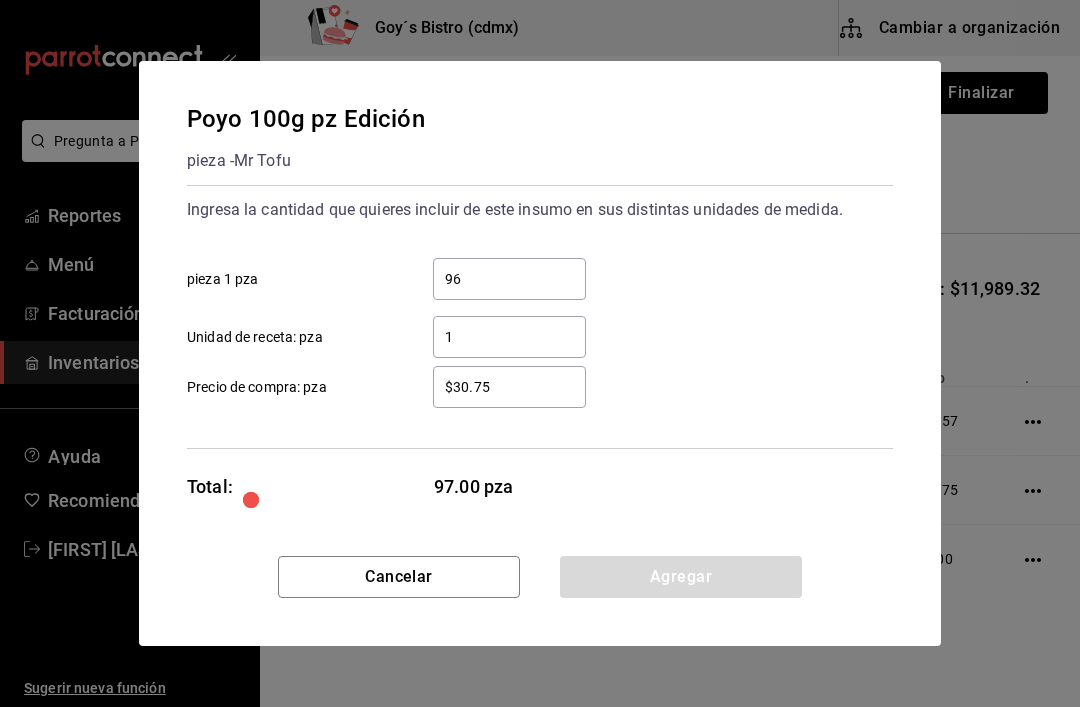 click on "1" at bounding box center [509, 337] 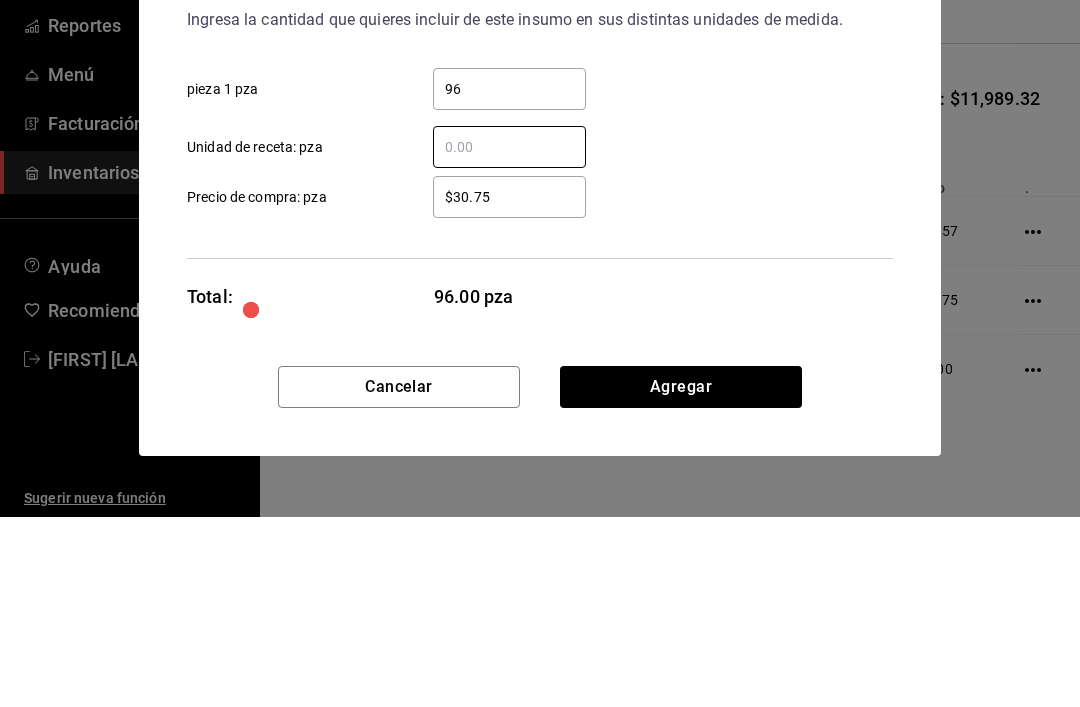 type 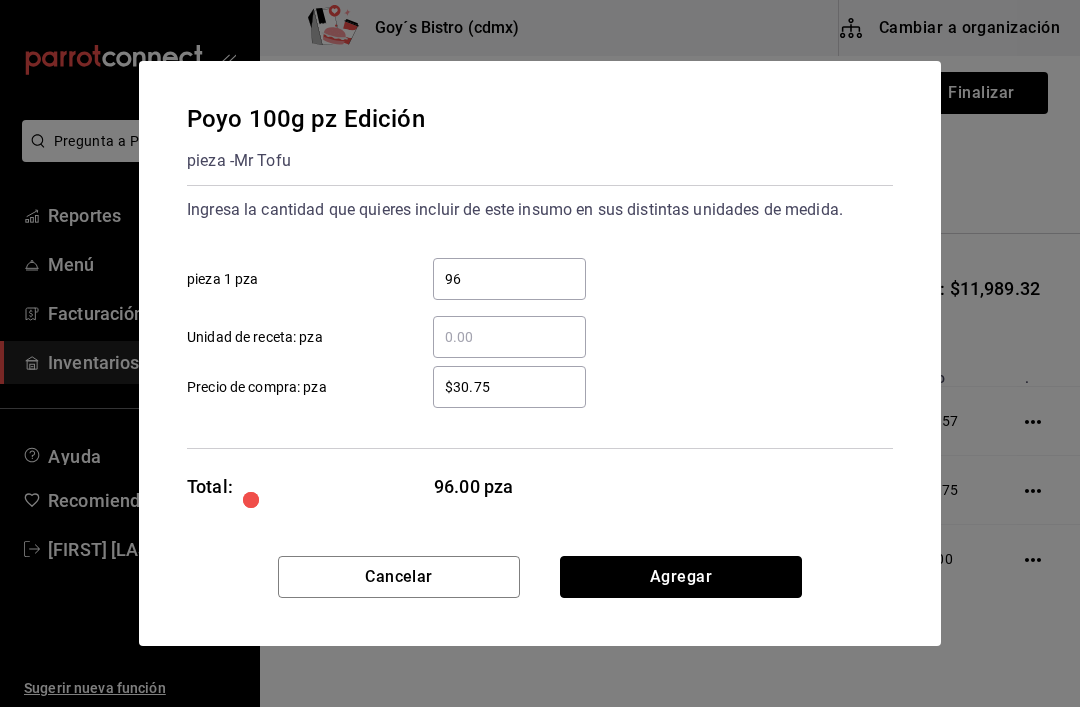 click on "Agregar" at bounding box center [681, 577] 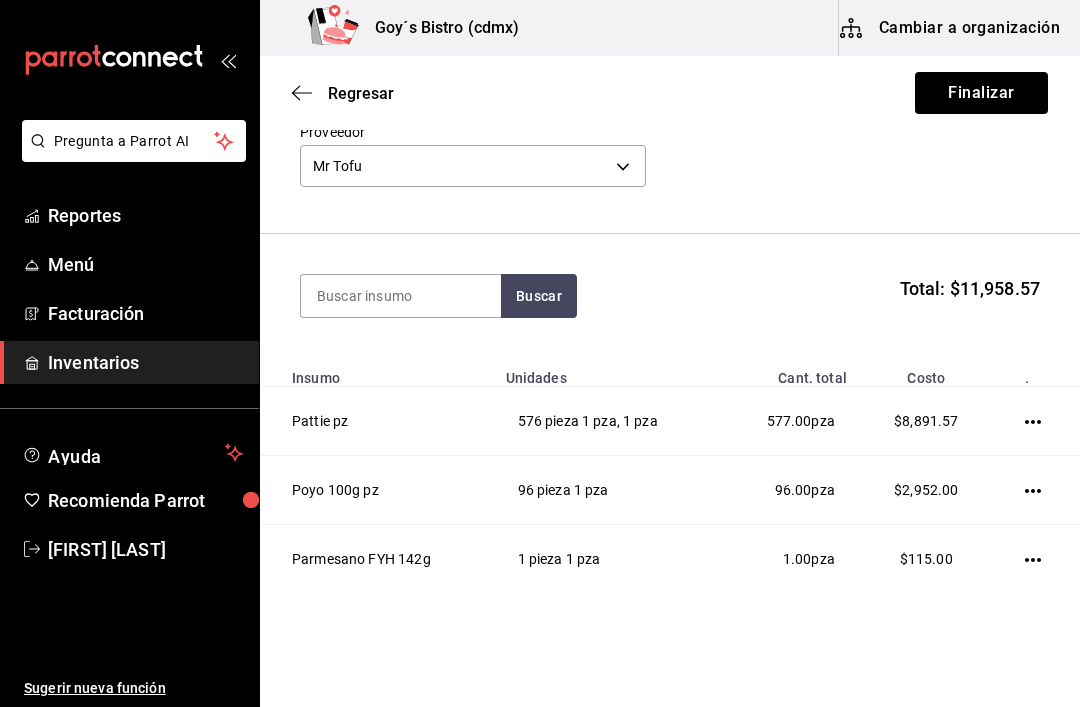 click on "$8,891.57" at bounding box center [926, 421] 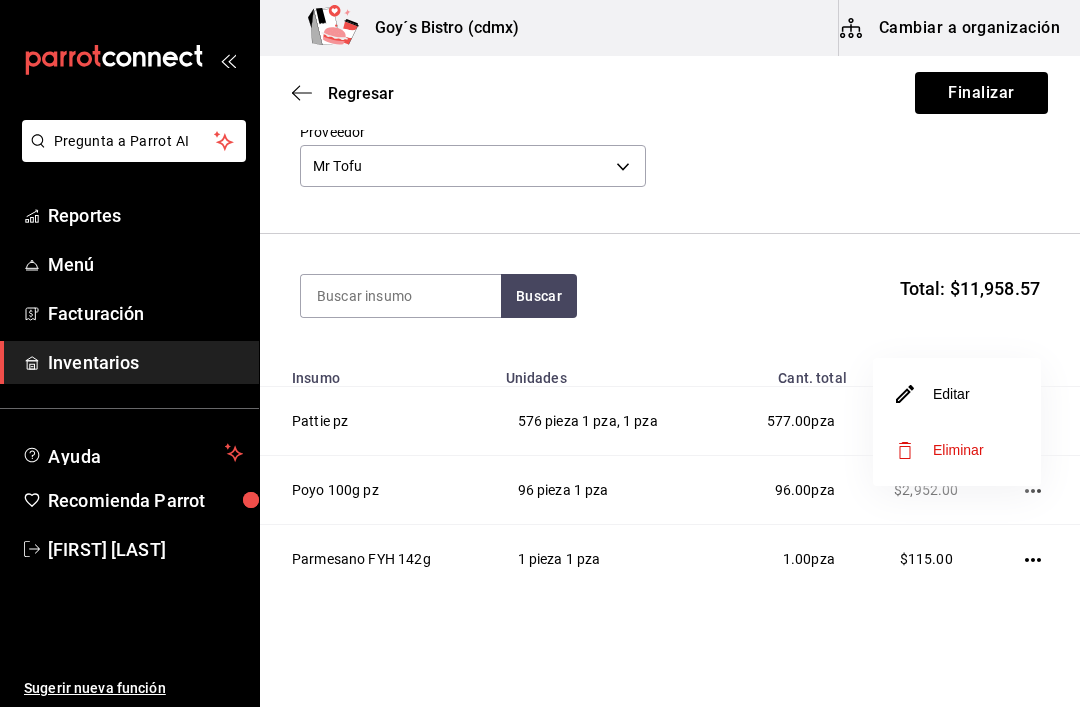 click on "Editar" at bounding box center [933, 394] 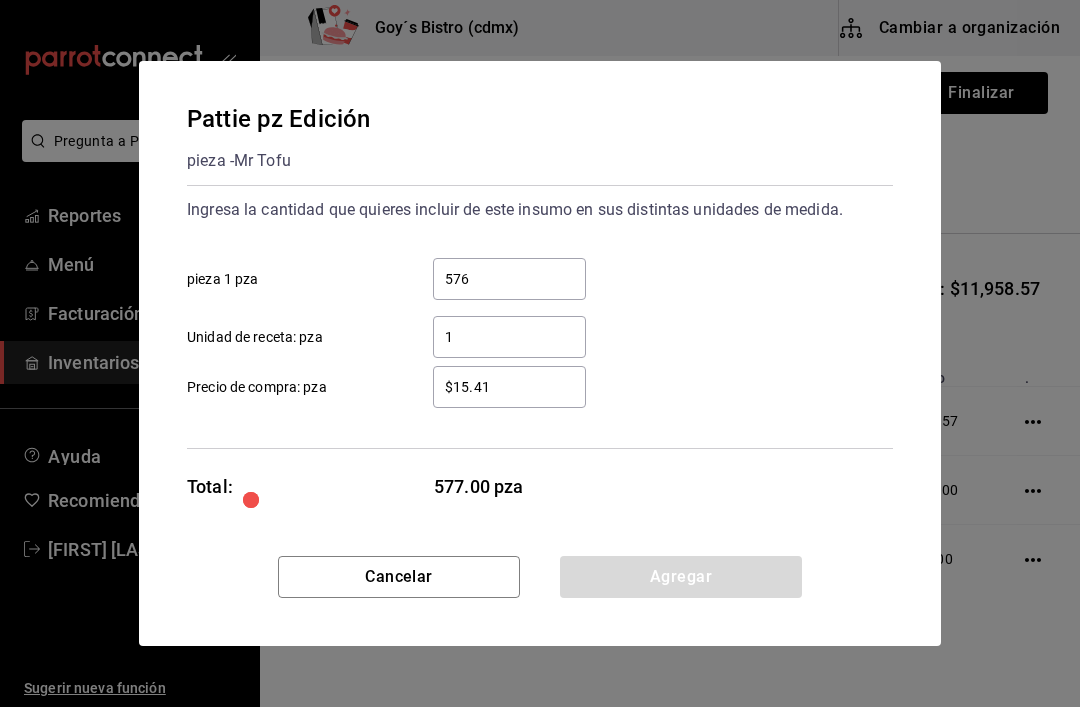 click on "1" at bounding box center (509, 337) 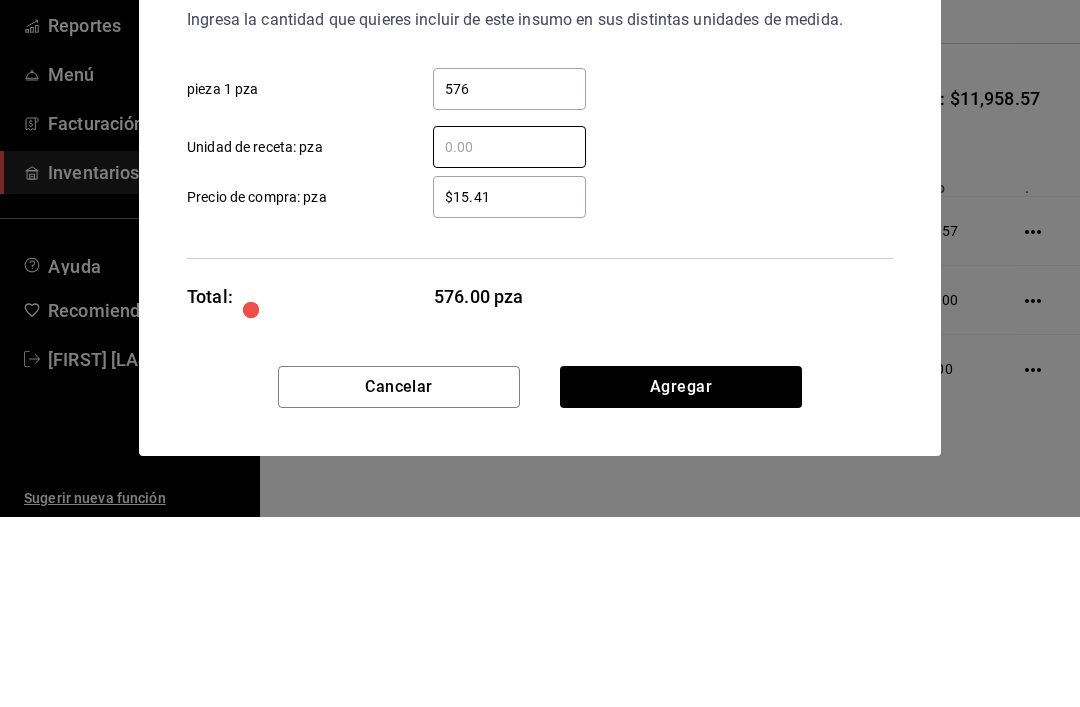 type 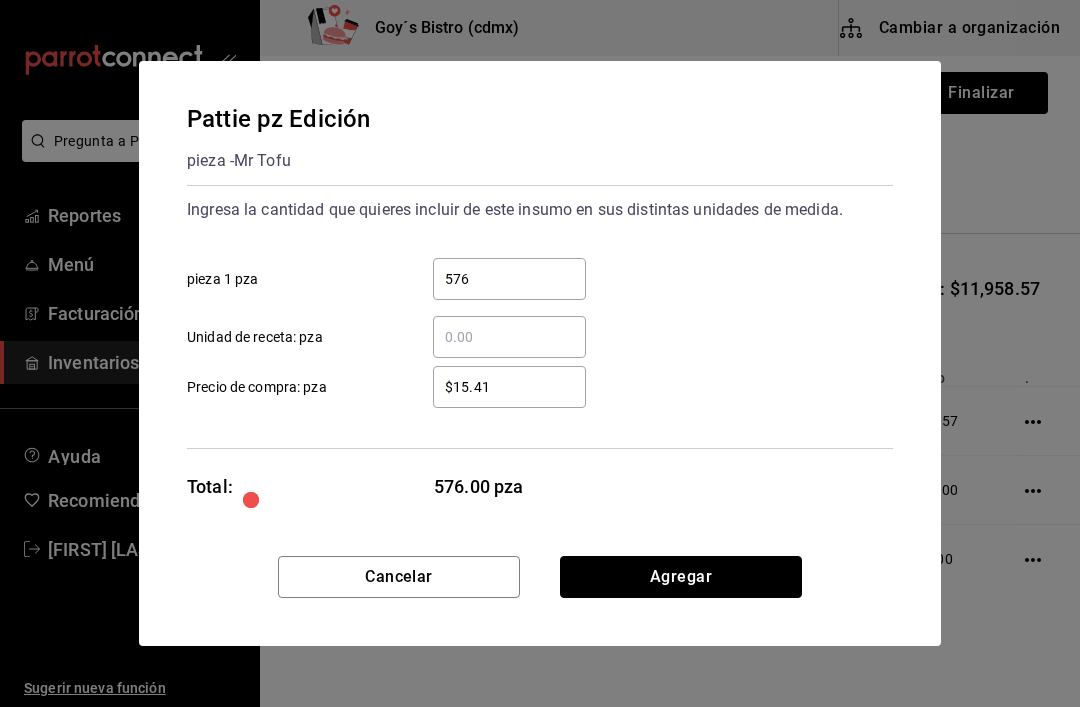 click on "Agregar" at bounding box center (681, 577) 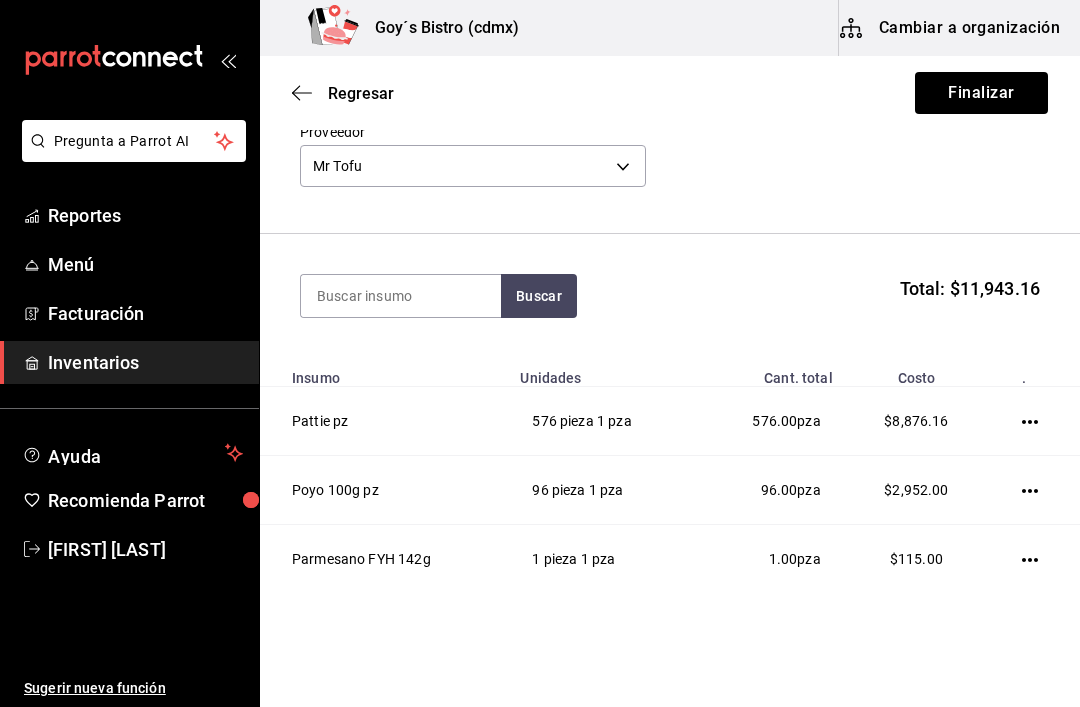 click at bounding box center [401, 296] 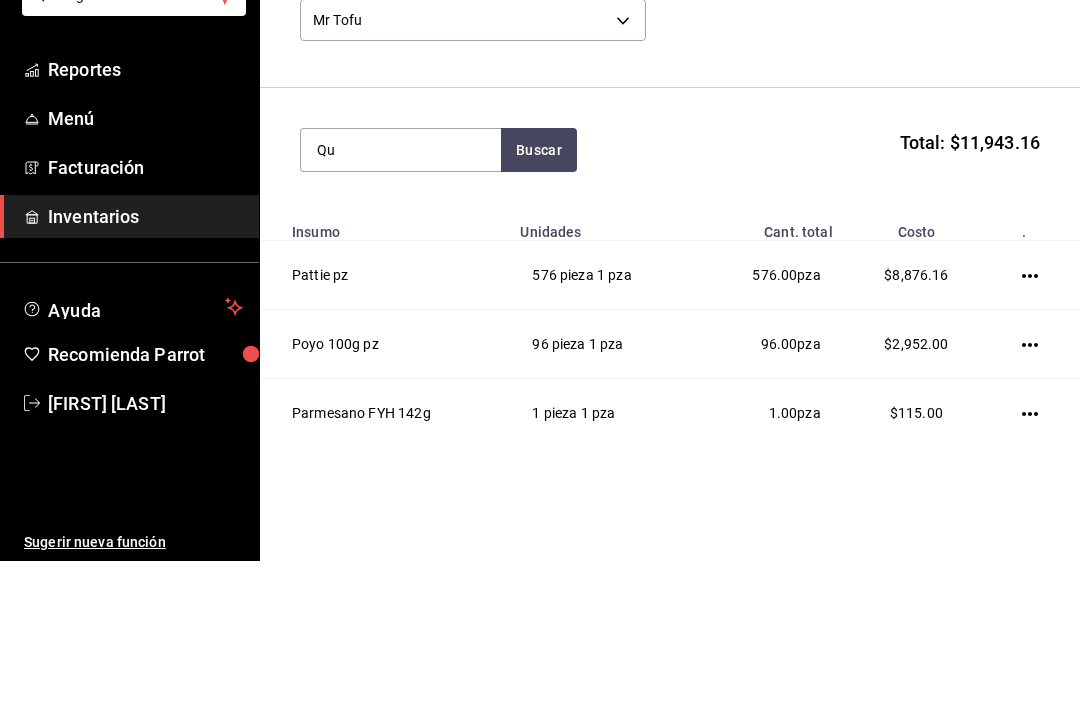type on "Q" 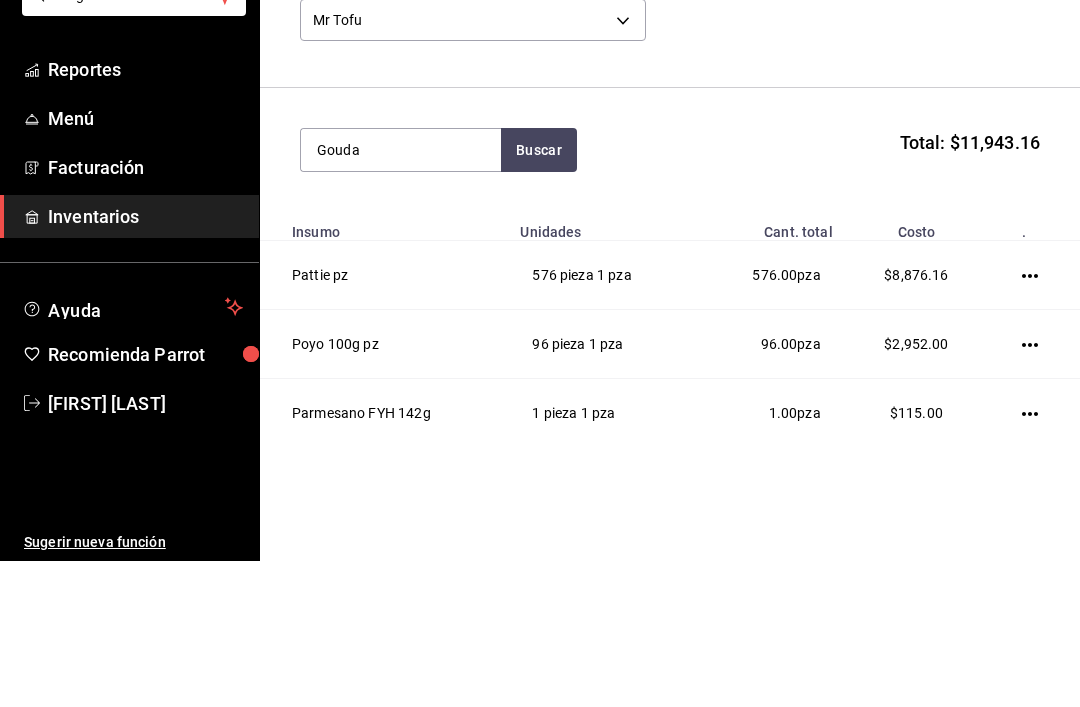 type on "Gouda" 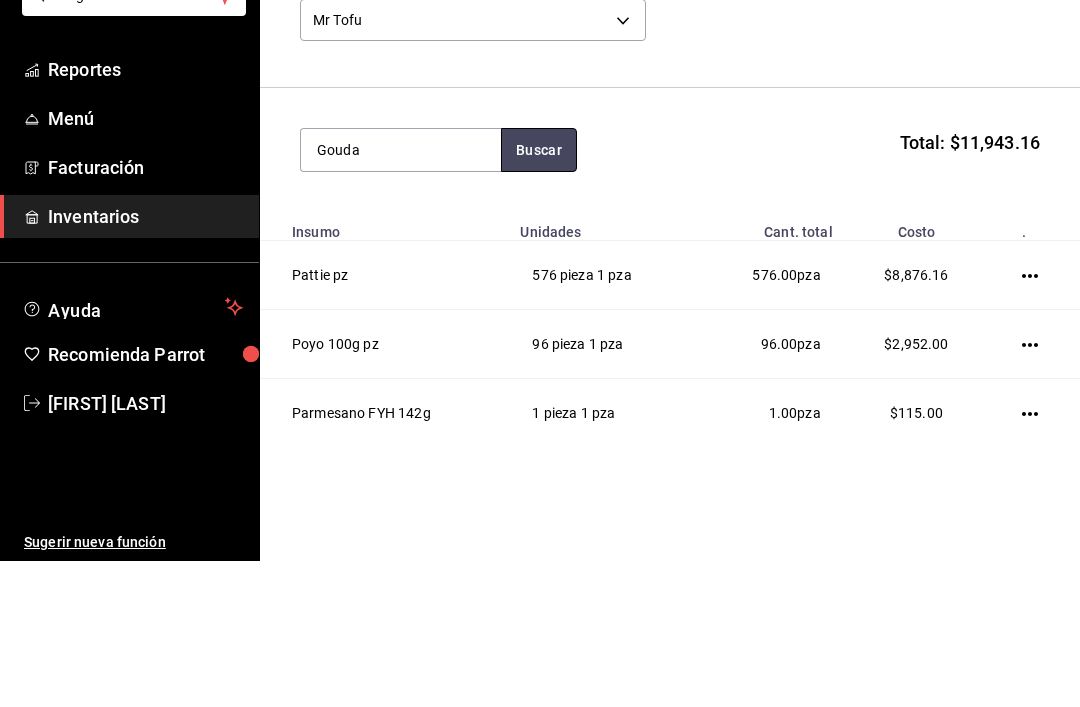 click on "Buscar" at bounding box center (539, 296) 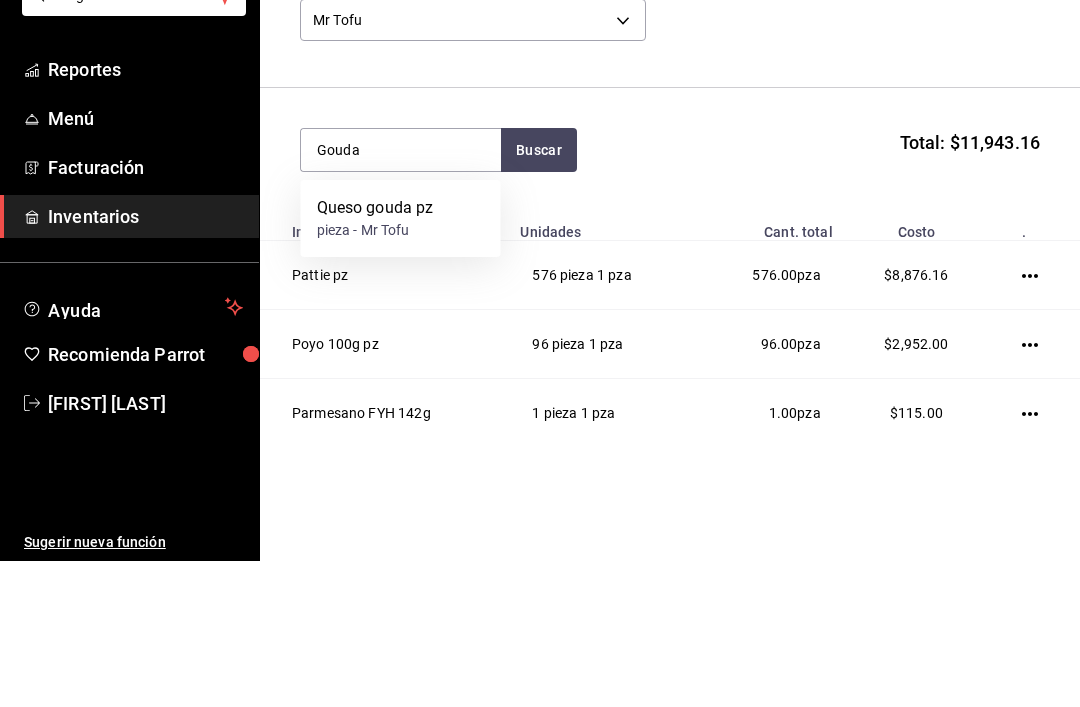 click on "pieza - Mr Tofu" at bounding box center [375, 376] 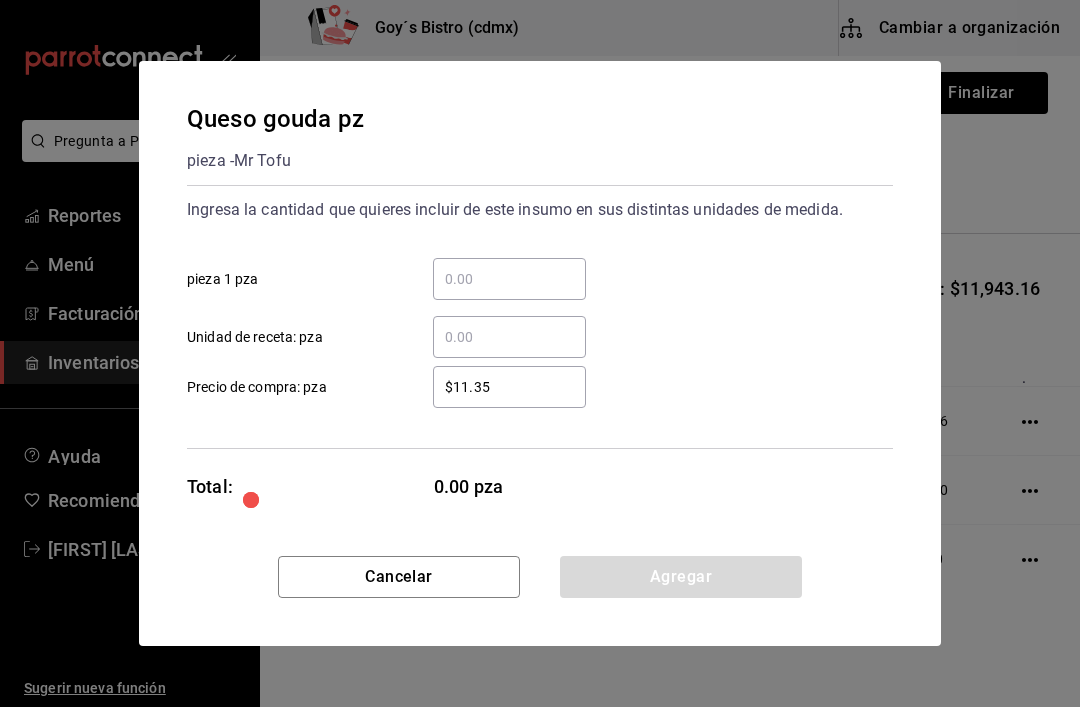 click on "​ pieza 1 pza" at bounding box center (509, 279) 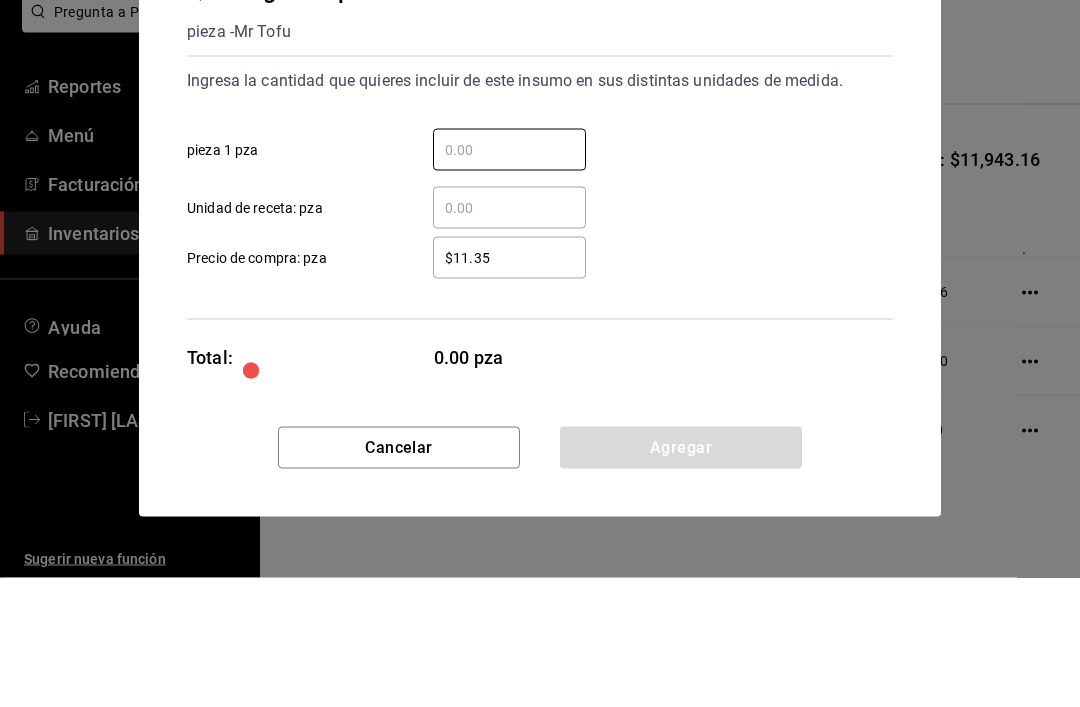 type on "2" 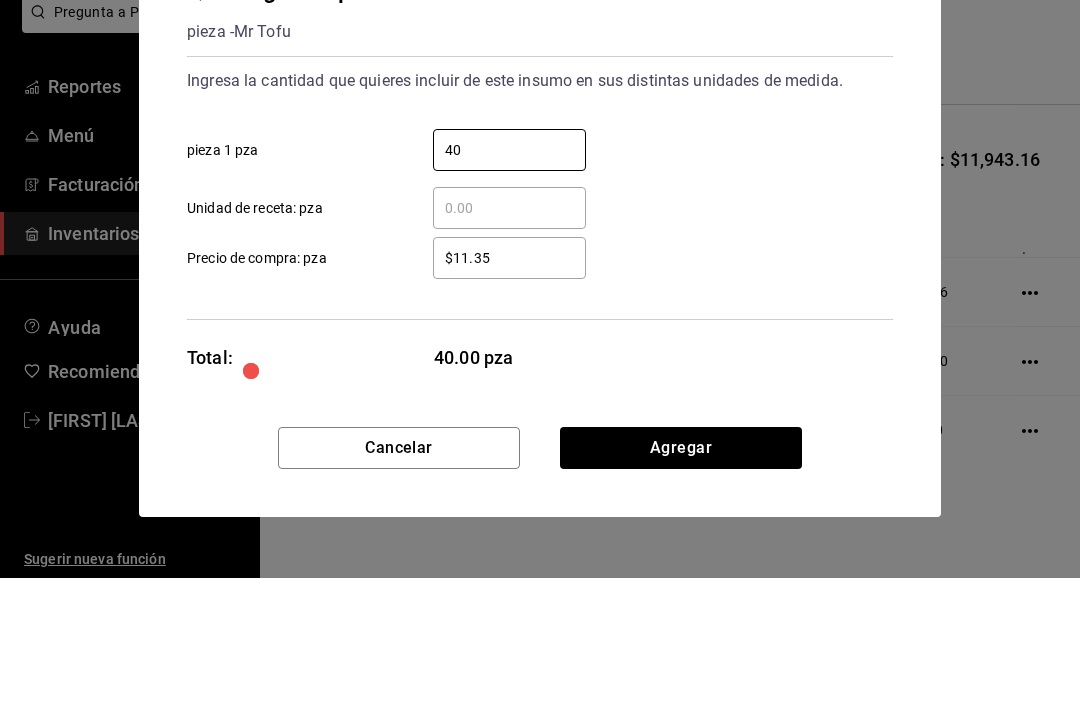 type on "40" 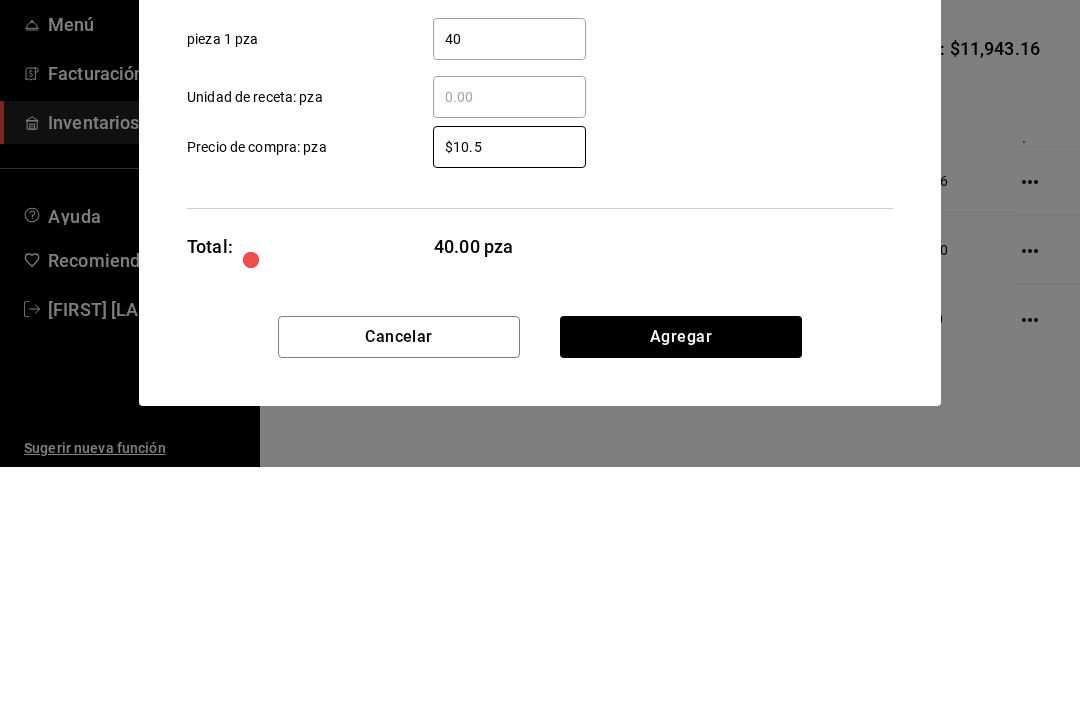 type on "$10.5" 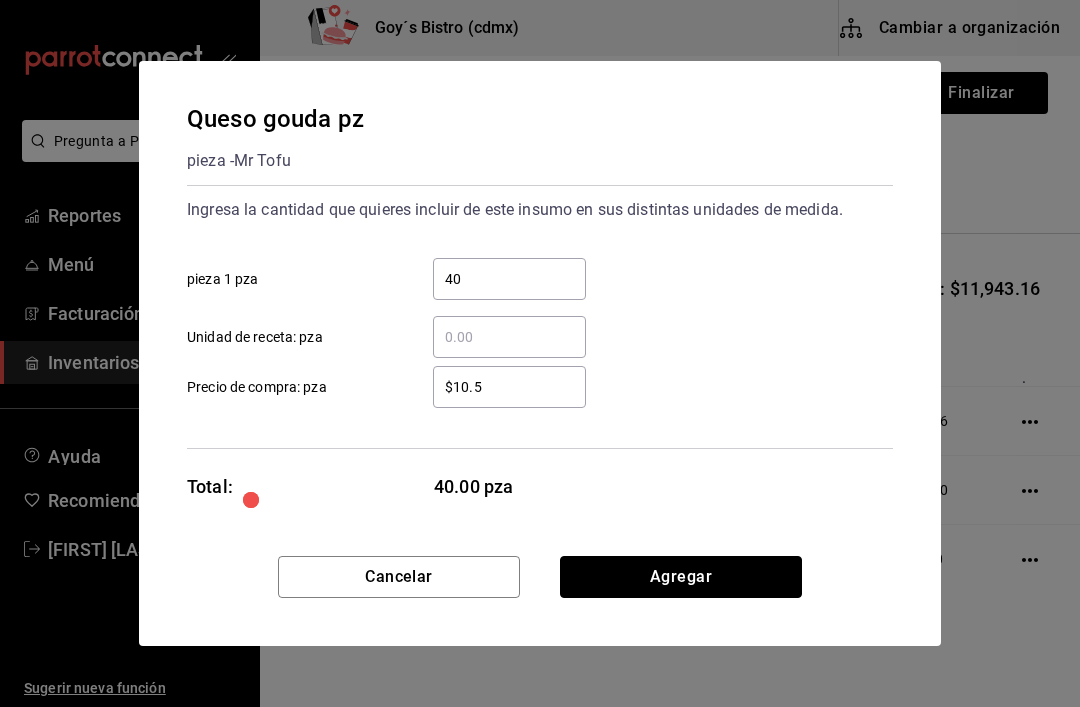 click on "Agregar" at bounding box center [681, 577] 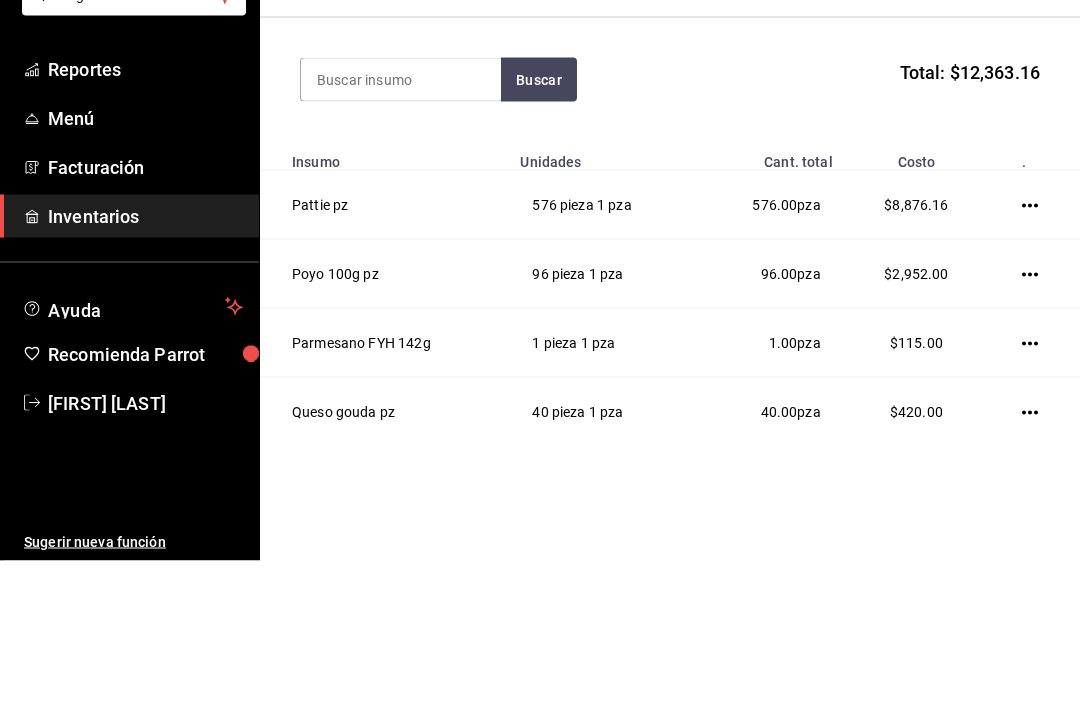 scroll, scrollTop: 168, scrollLeft: 0, axis: vertical 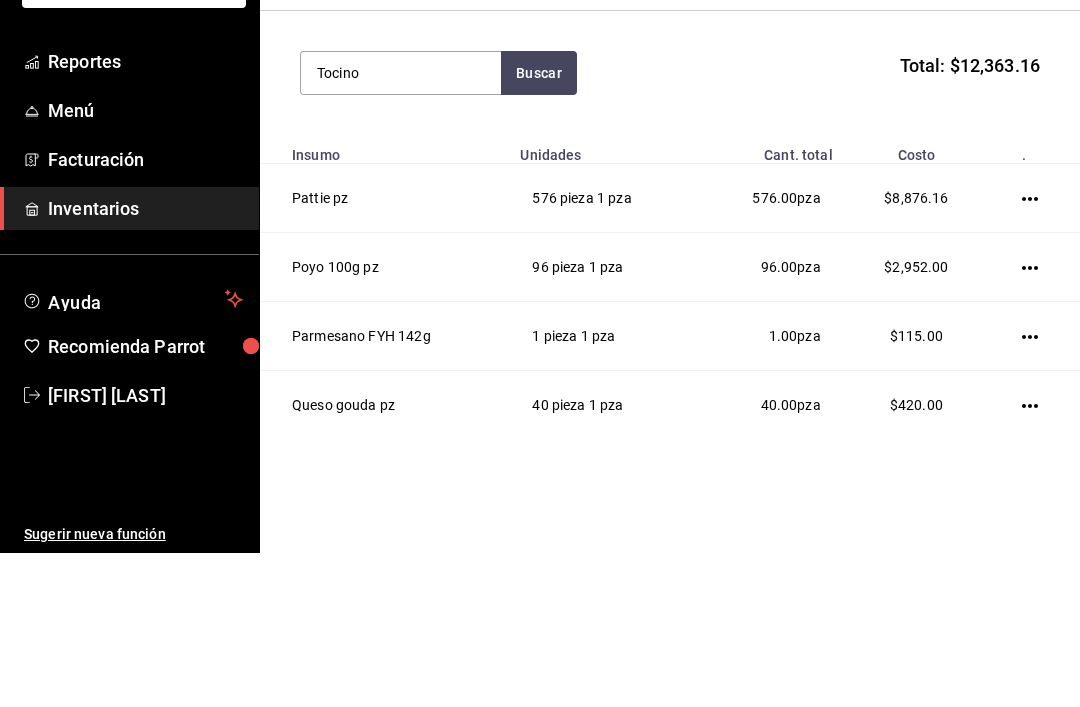 type on "Tocino" 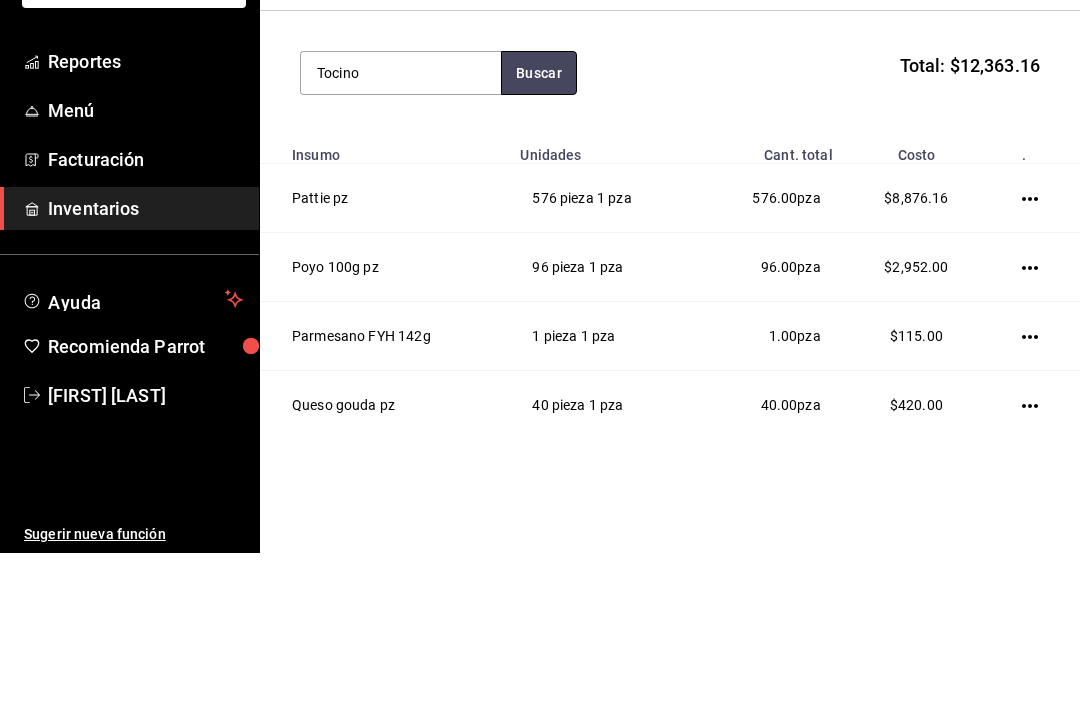 click on "Buscar" at bounding box center (539, 227) 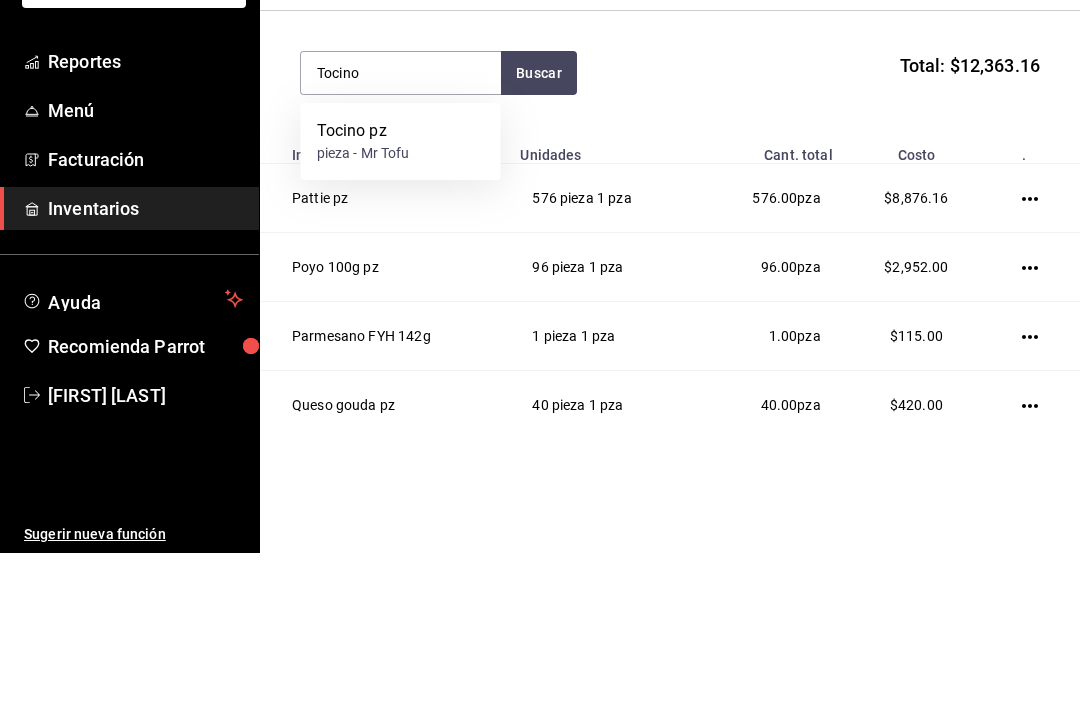 click on "Tocino pz pieza - Mr Tofu" at bounding box center [401, 295] 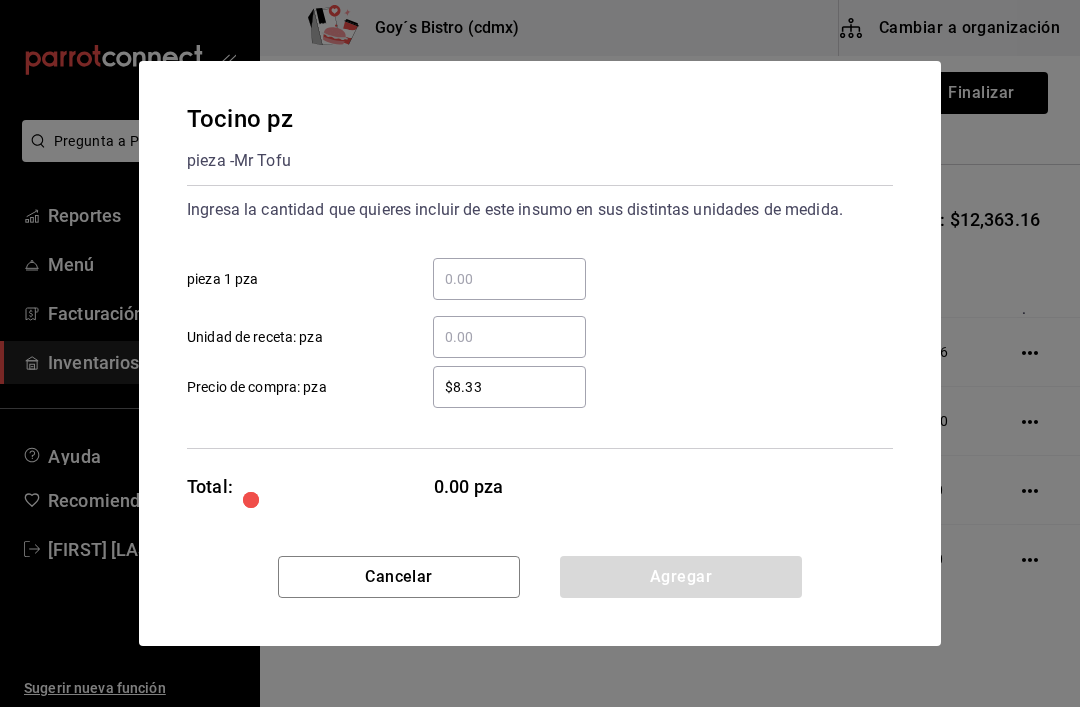 click on "​ pieza 1 pza" at bounding box center [509, 279] 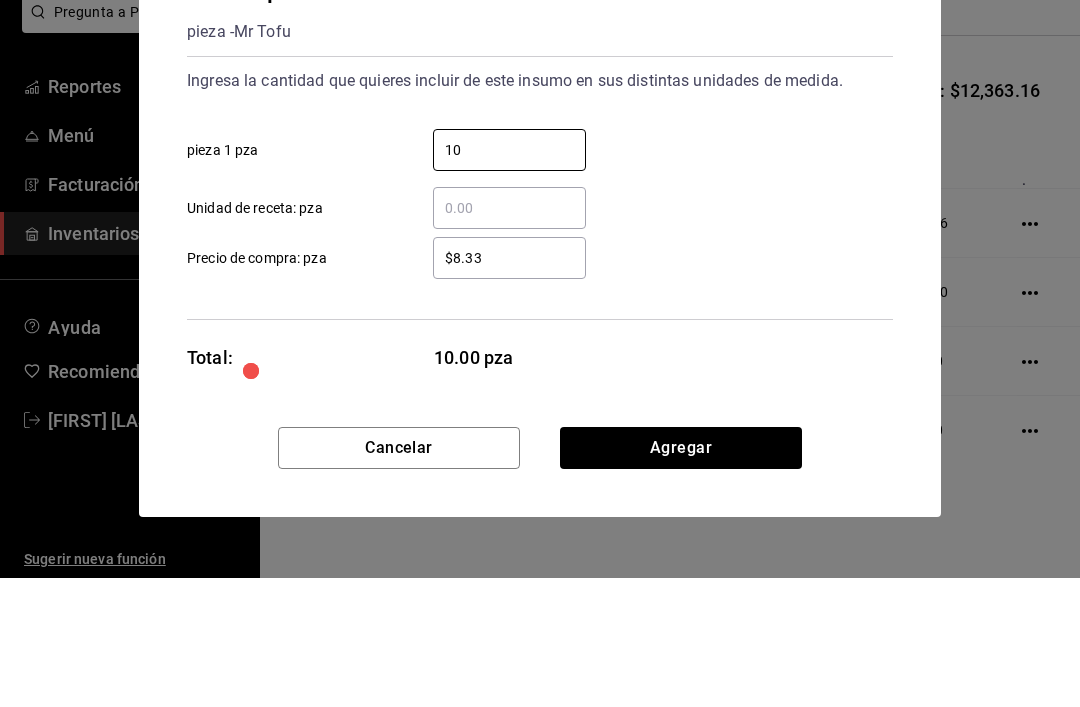 type on "10" 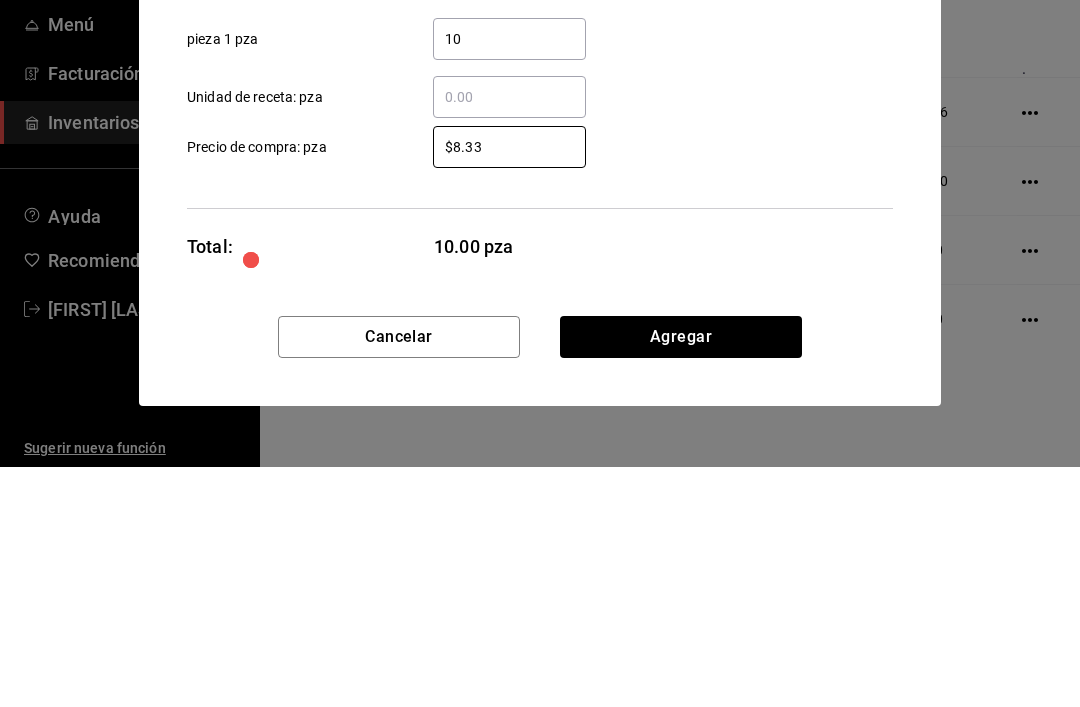 click on "Ingresa la cantidad que quieres incluir de este insumo en sus distintas unidades de medida. 10 ​ pieza 1 pza ​ Unidad de receta: pza $8.33 ​ Precio de compra: pza" at bounding box center [540, 317] 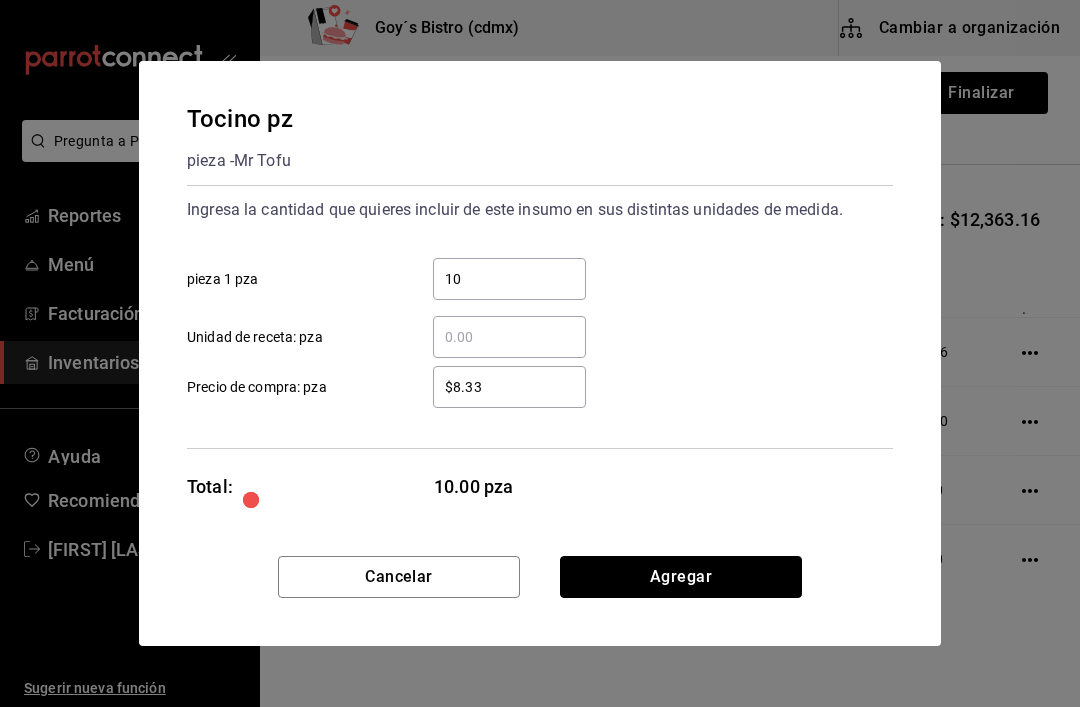 click on "Agregar" at bounding box center (681, 577) 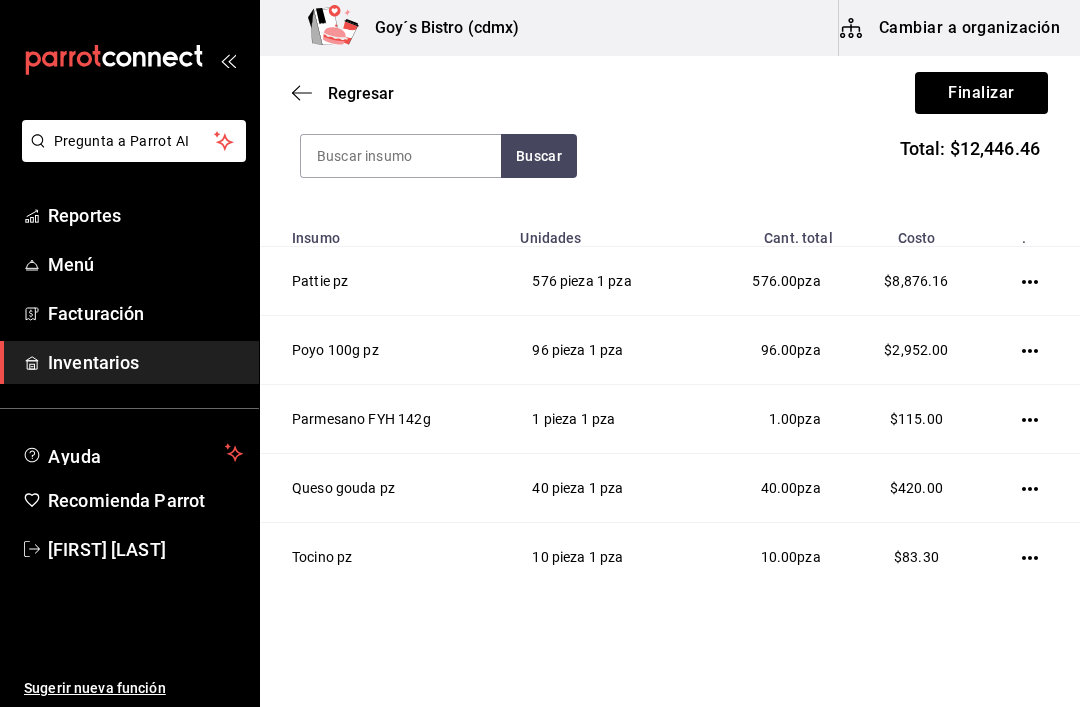 scroll, scrollTop: 237, scrollLeft: 0, axis: vertical 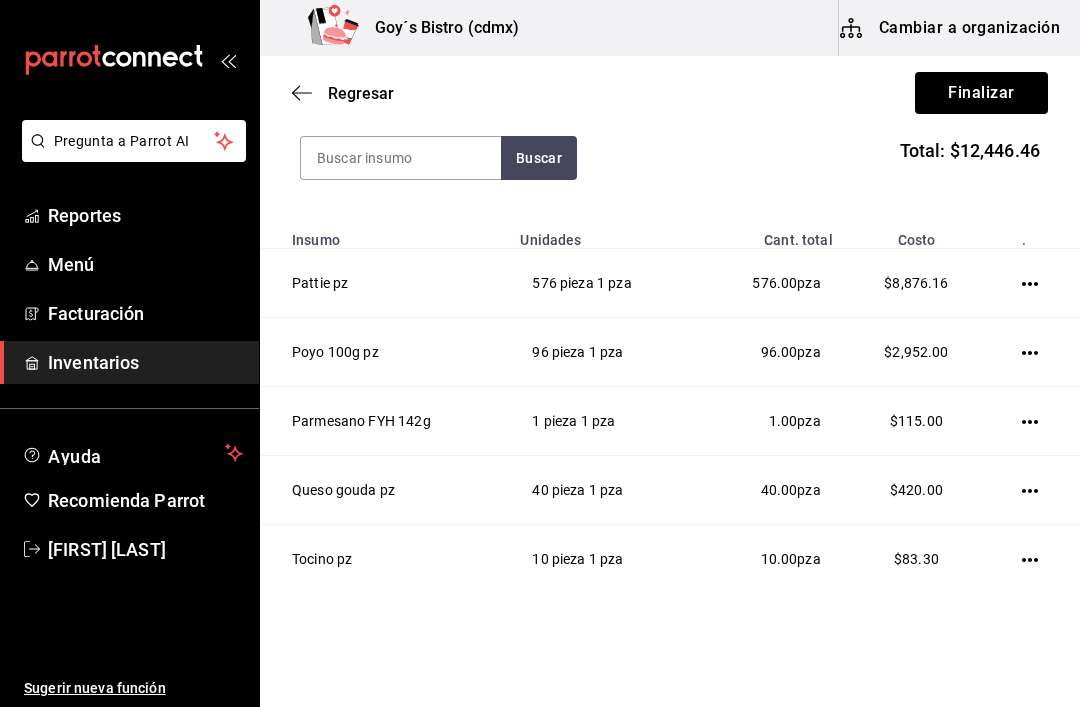 click on "." at bounding box center [1034, 234] 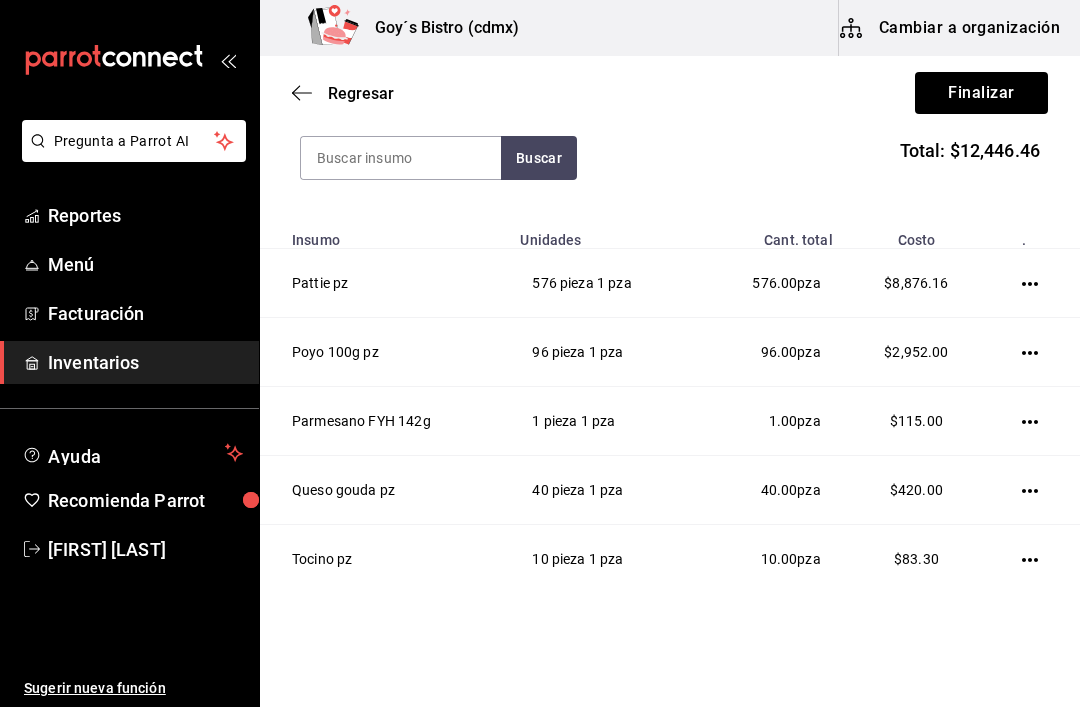 click at bounding box center [1034, 559] 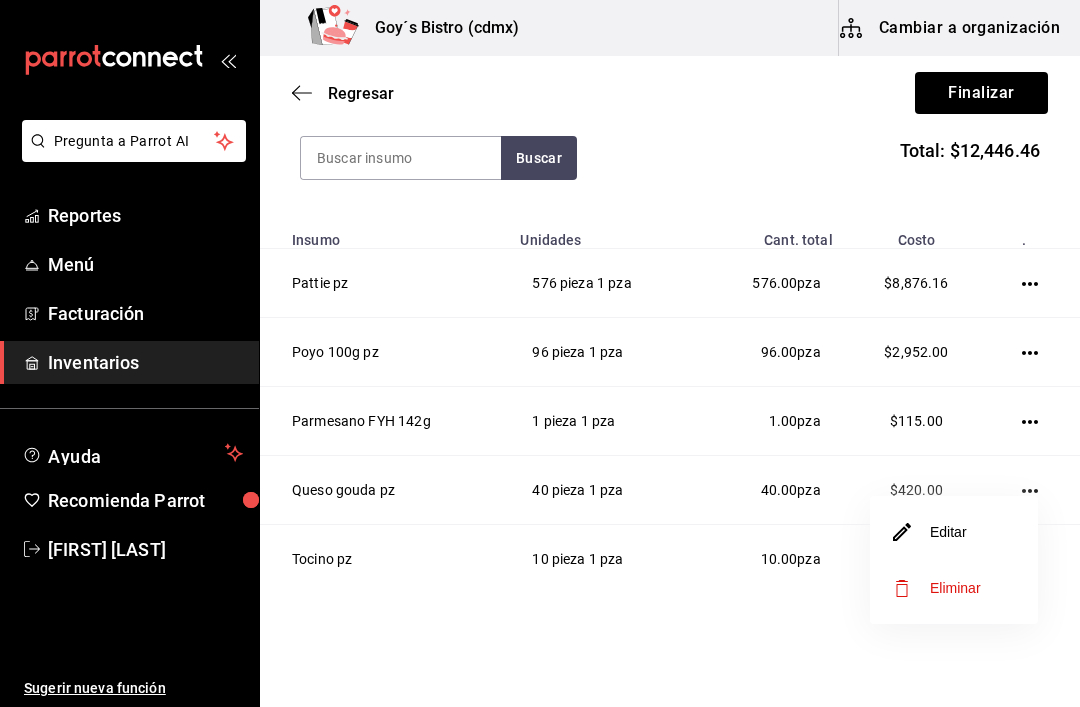 click on "Editar" at bounding box center (930, 532) 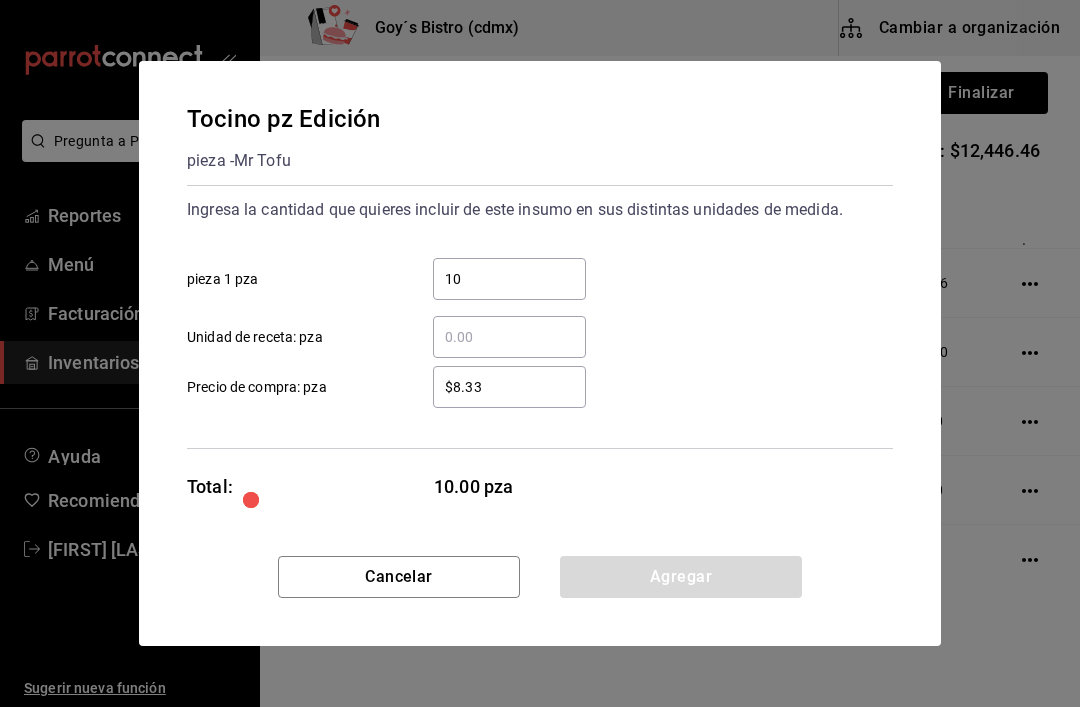 click on "10 ​" at bounding box center (509, 279) 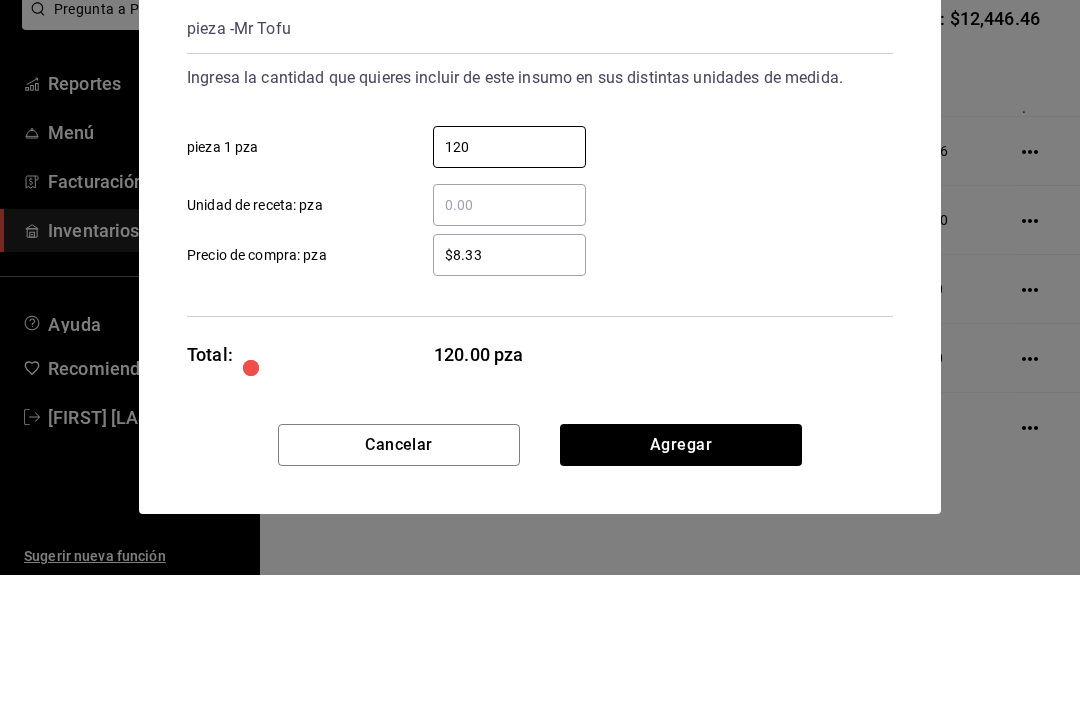 type on "120" 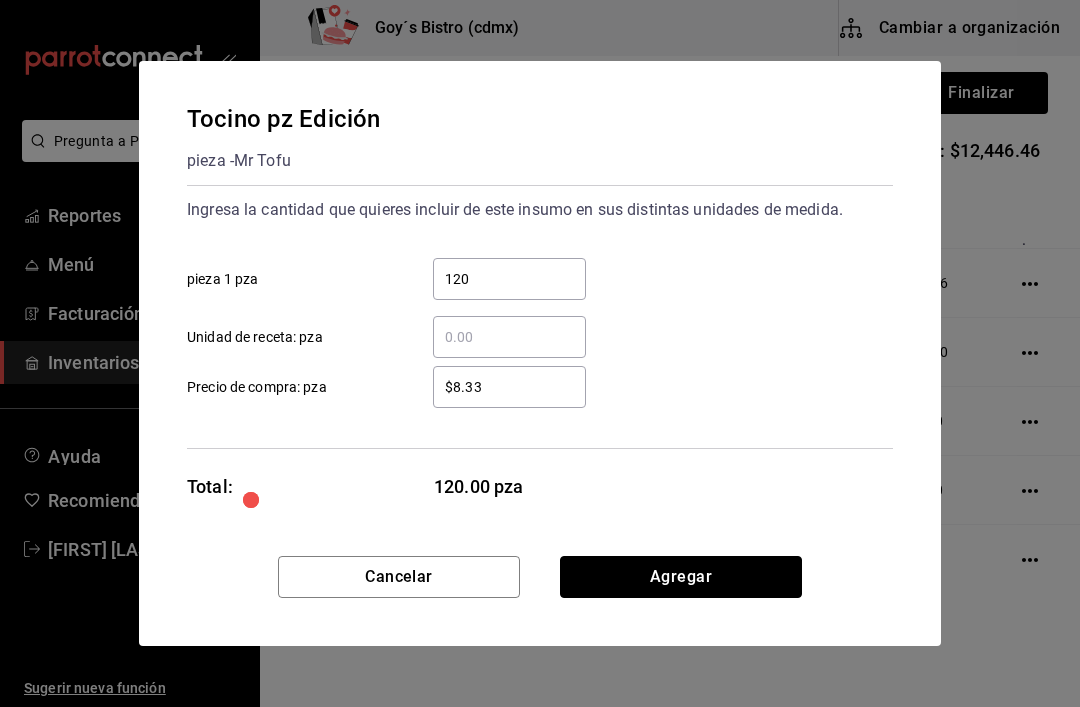 click on "Agregar" at bounding box center (681, 577) 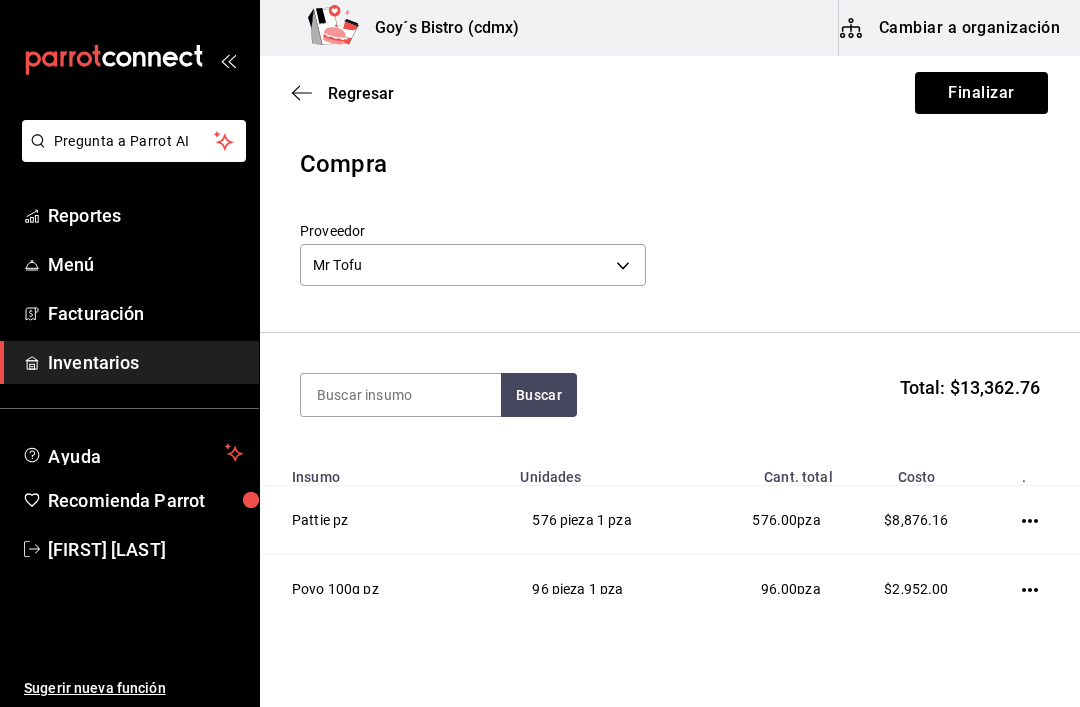 scroll, scrollTop: 0, scrollLeft: 0, axis: both 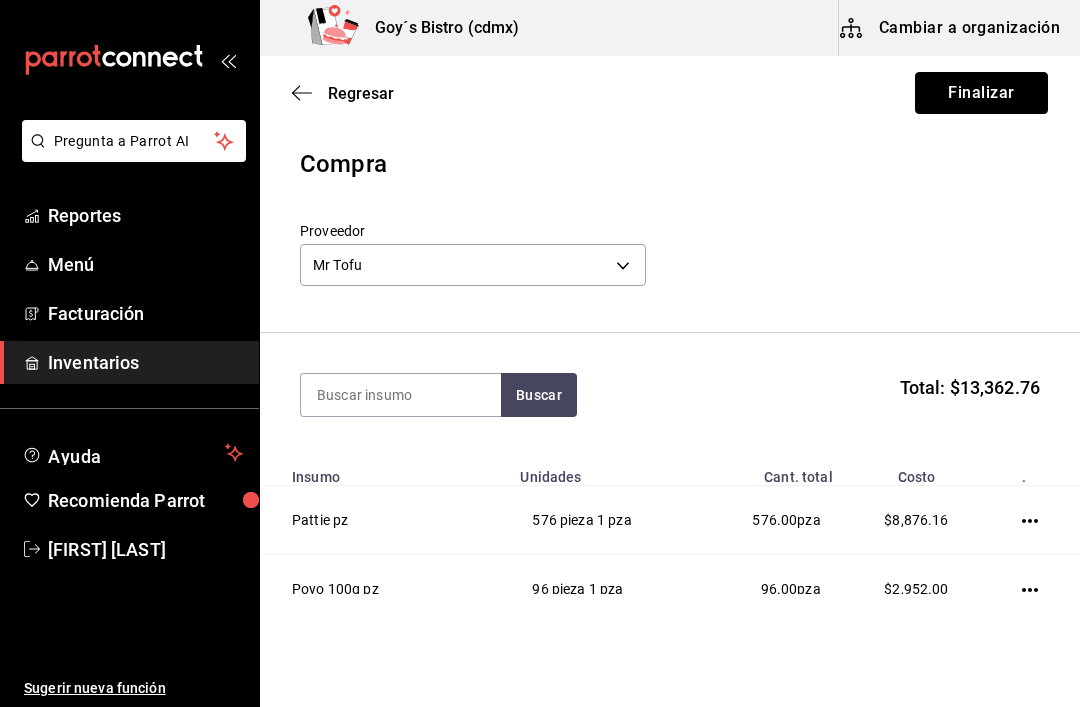 click on "Finalizar" at bounding box center [981, 93] 